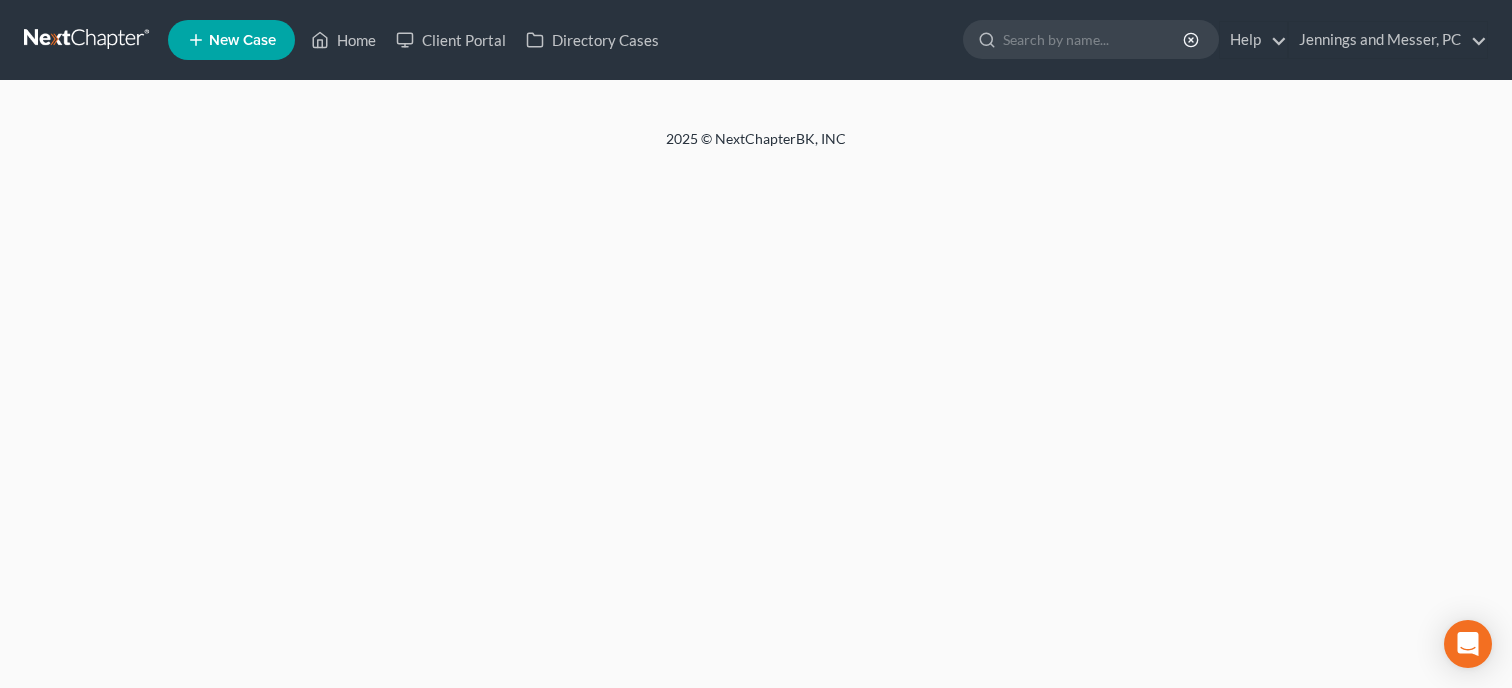 scroll, scrollTop: 0, scrollLeft: 0, axis: both 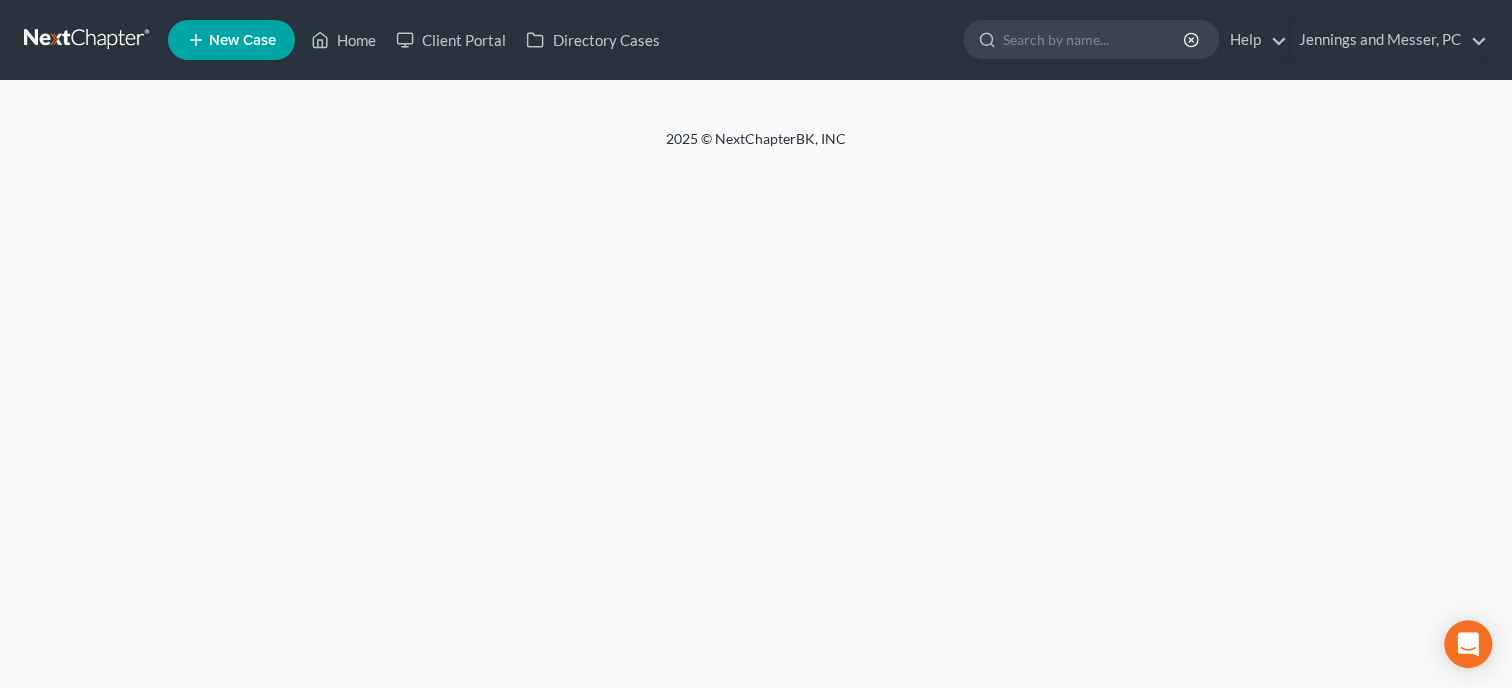 select on "6" 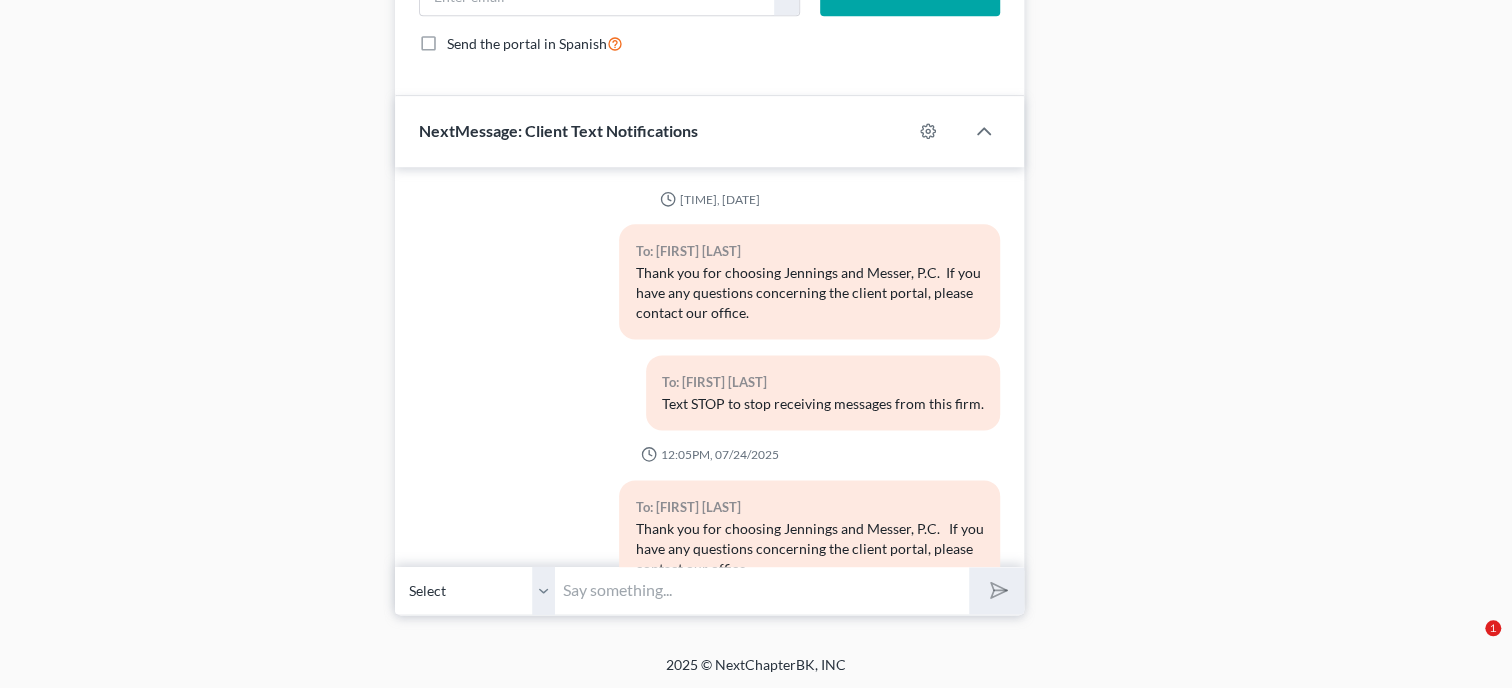 scroll, scrollTop: 1361, scrollLeft: 0, axis: vertical 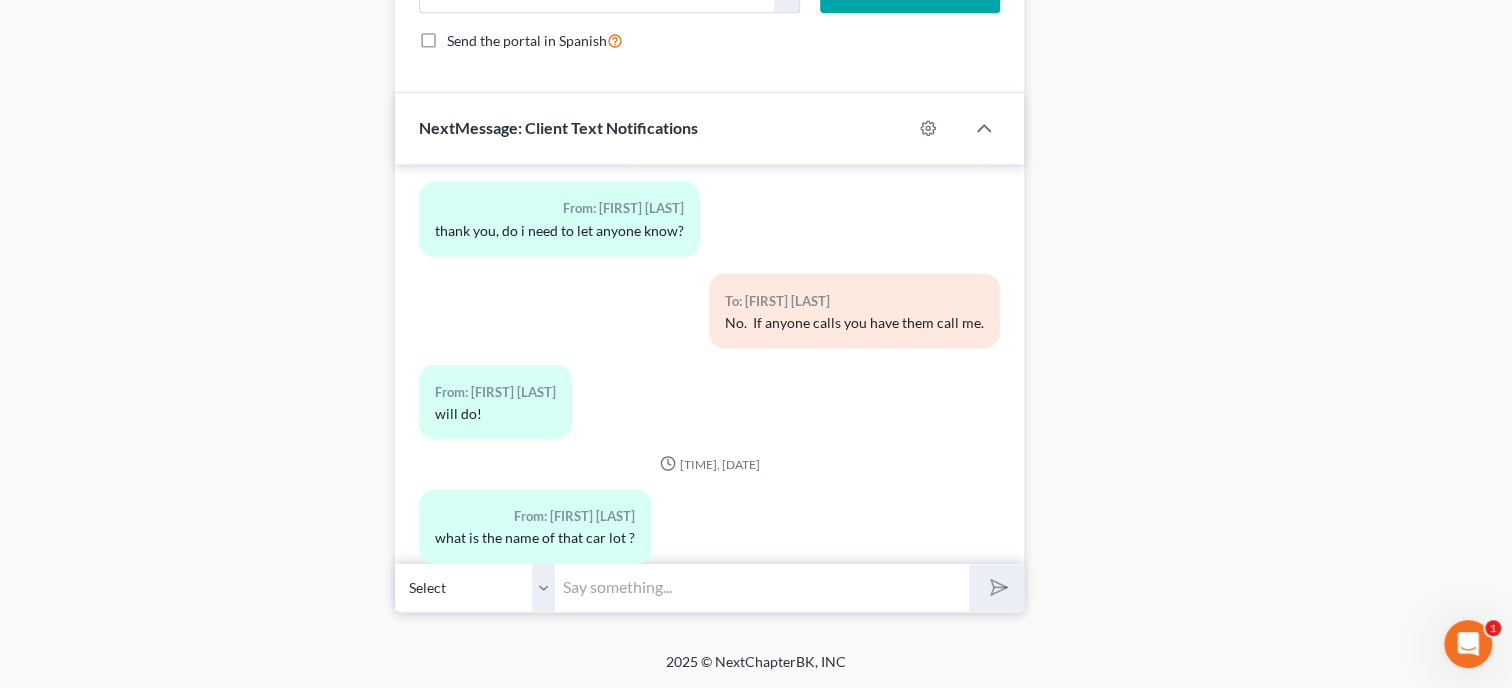 click at bounding box center [762, 587] 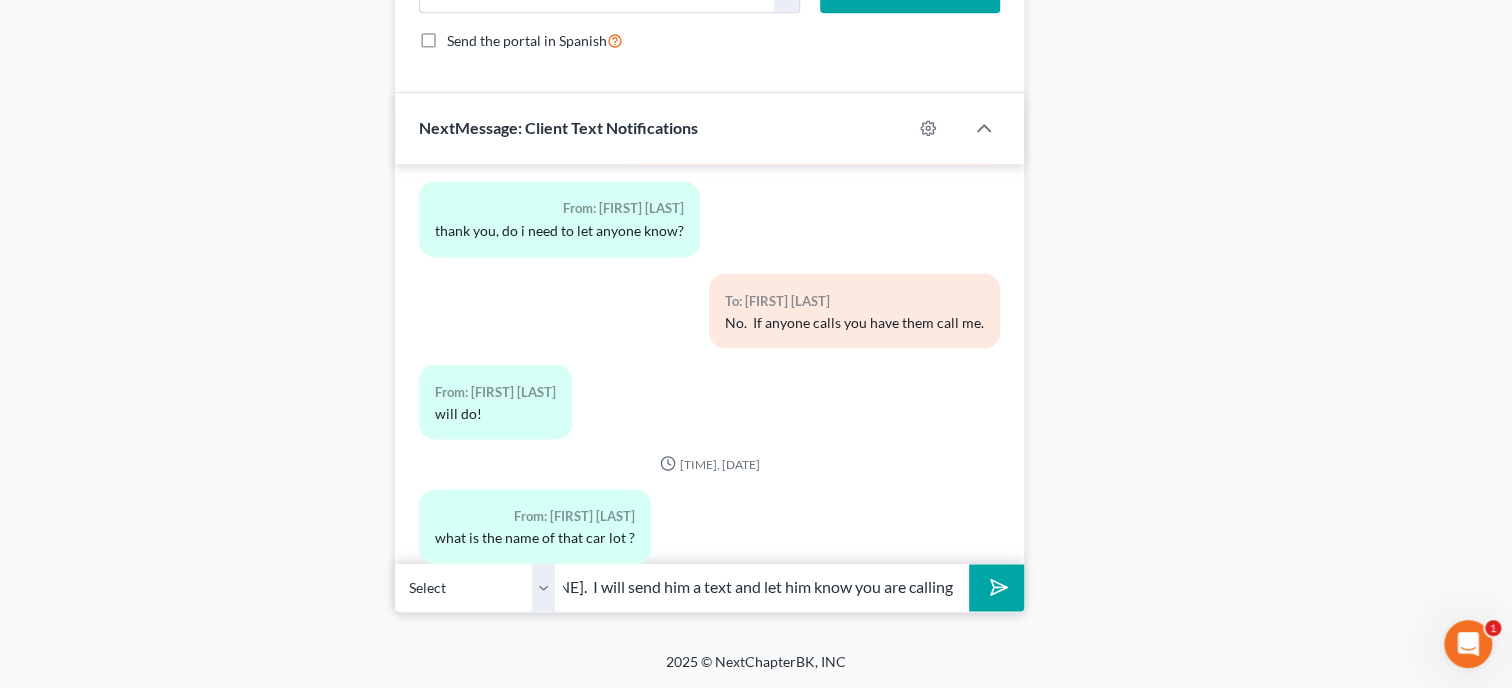 scroll, scrollTop: 0, scrollLeft: 701, axis: horizontal 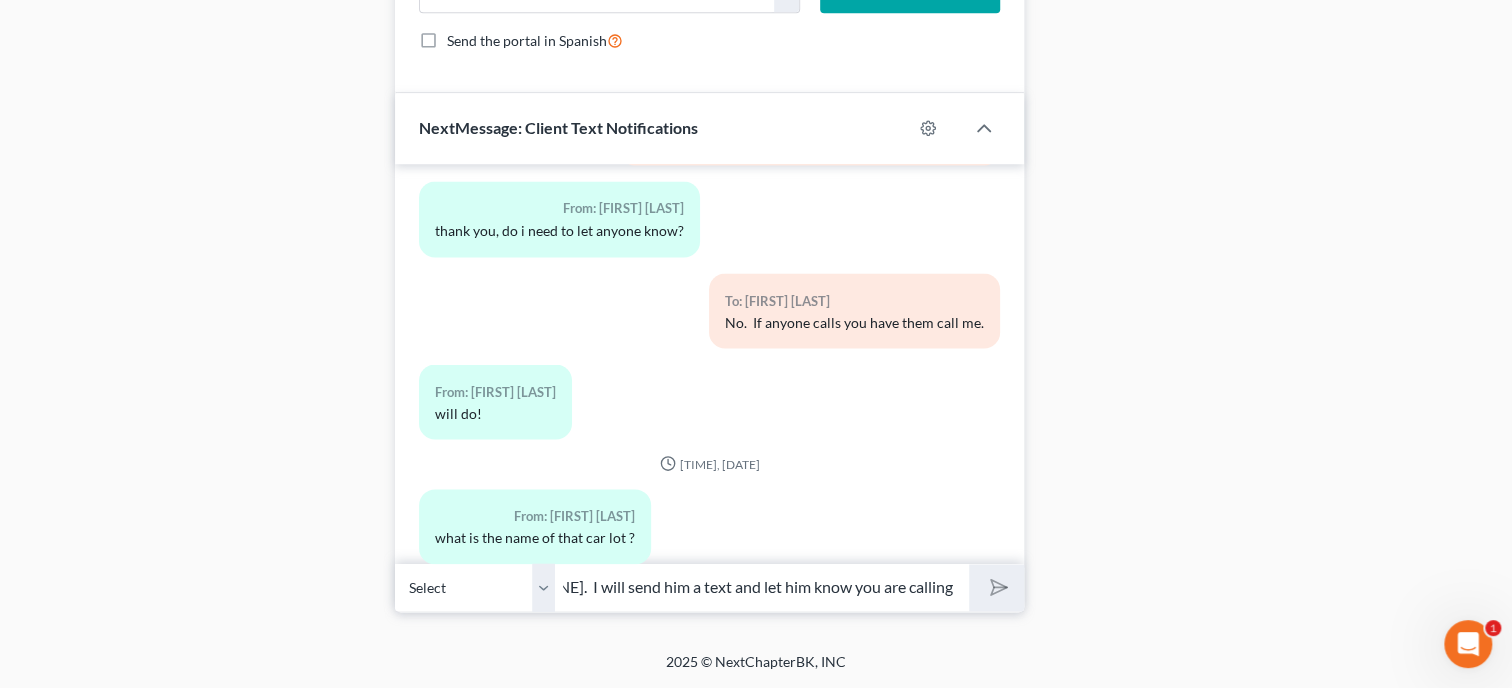 type 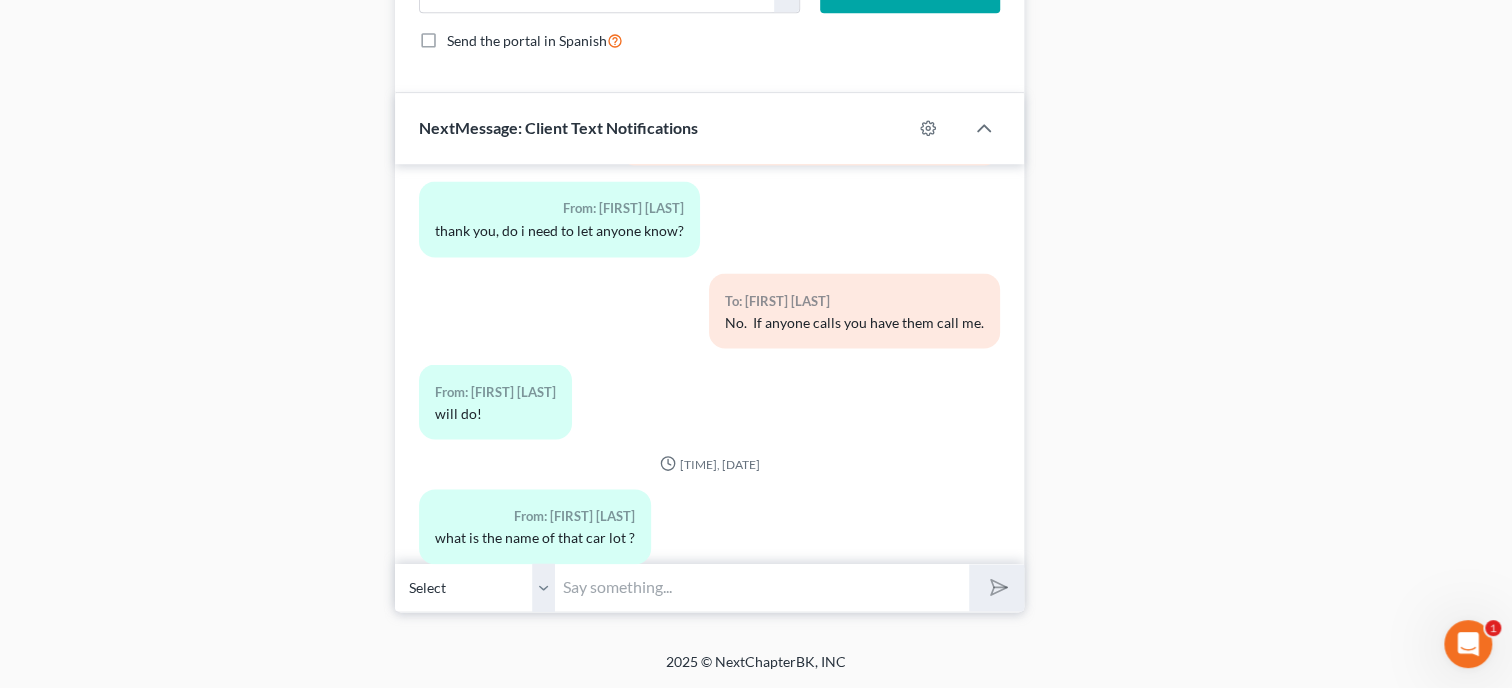 scroll, scrollTop: 0, scrollLeft: 0, axis: both 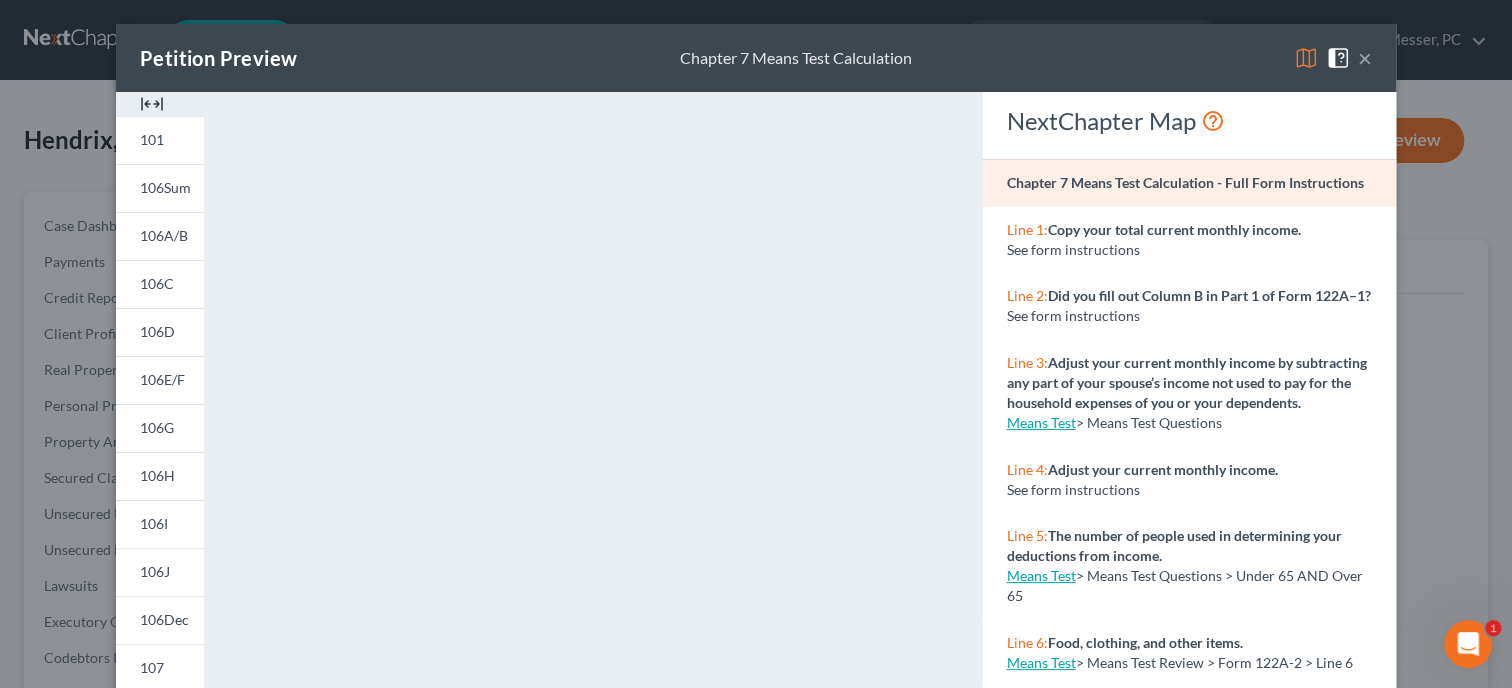 click on "×" at bounding box center (1365, 58) 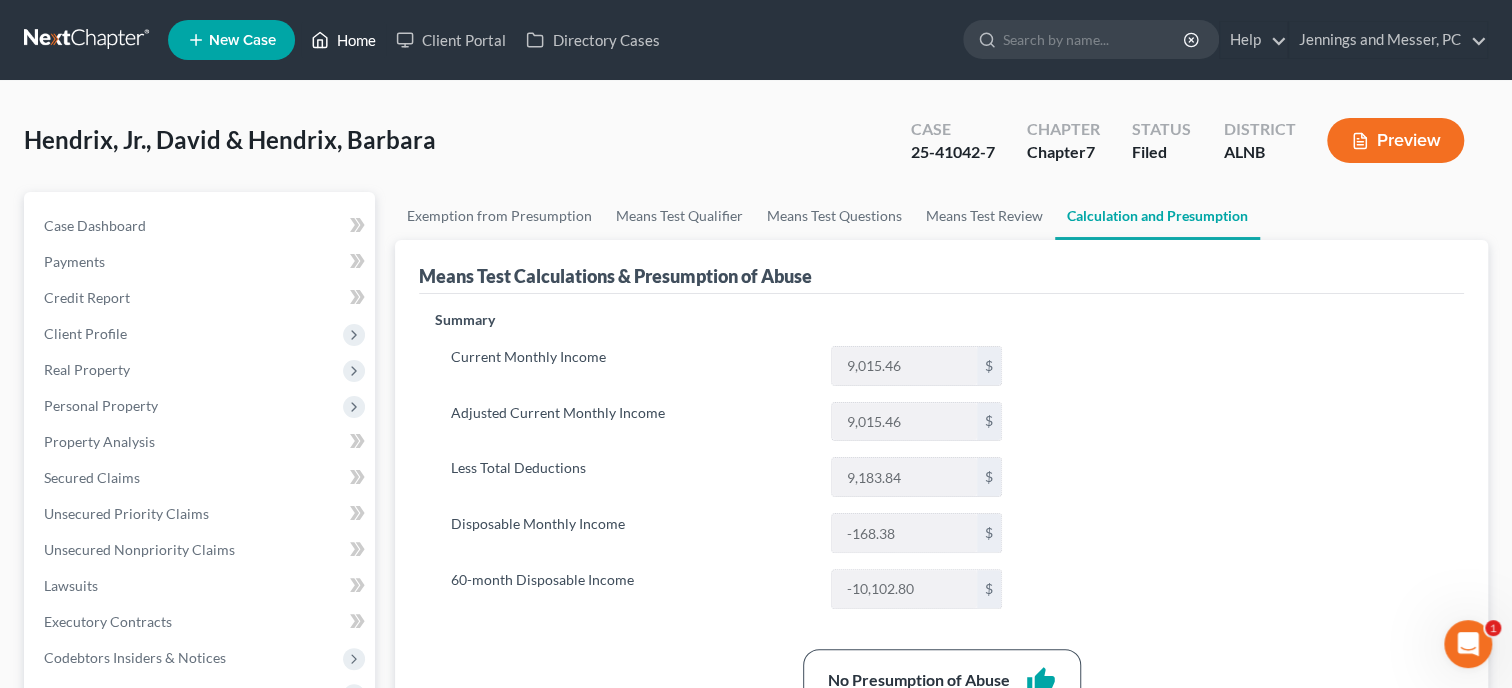 click on "Home" at bounding box center (343, 40) 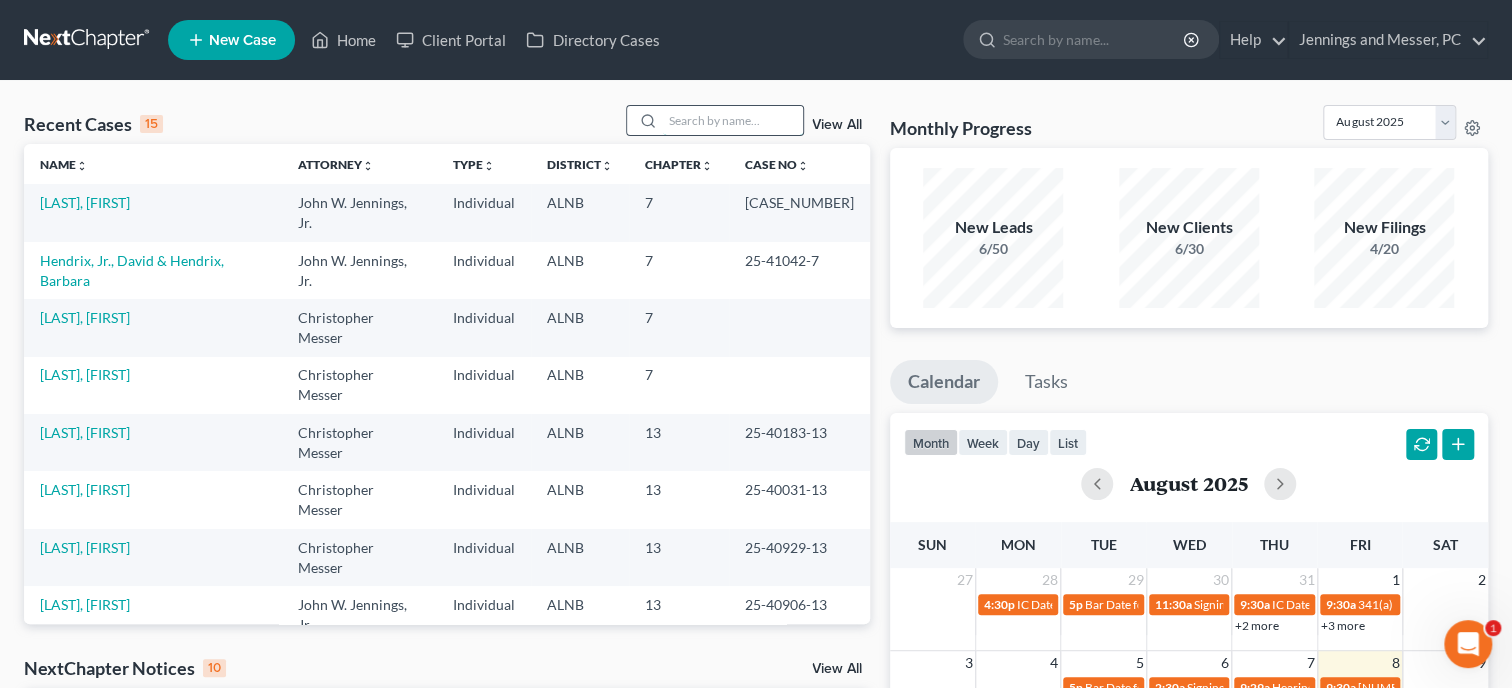 click at bounding box center [733, 120] 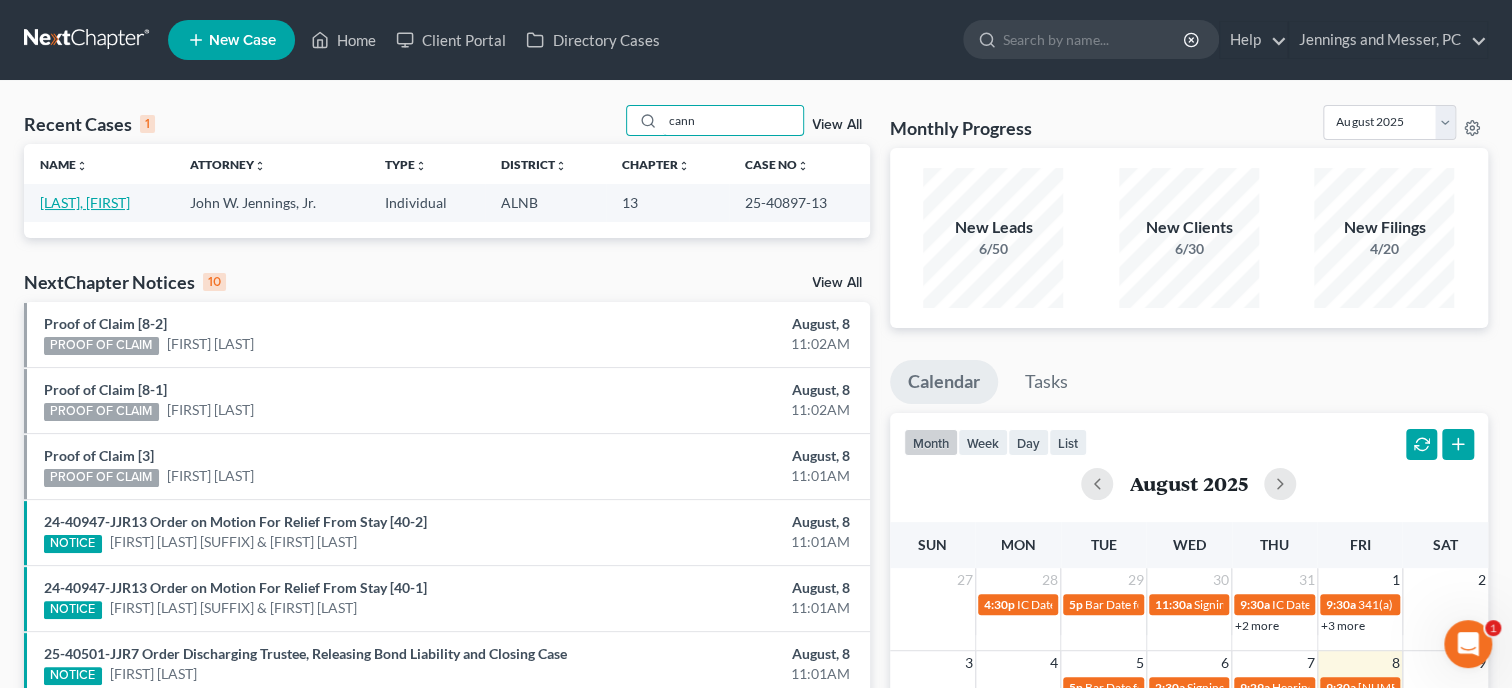 type on "cann" 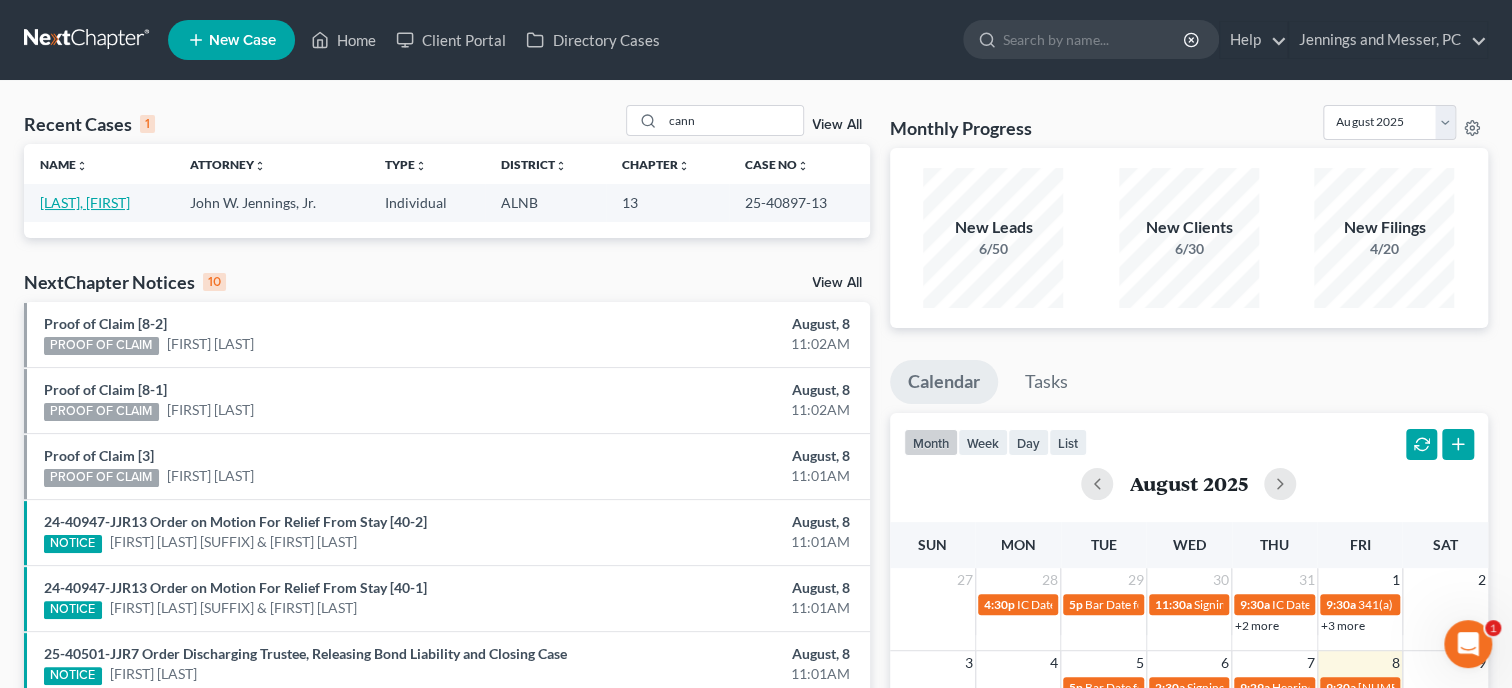 click on "[LAST], [FIRST]" at bounding box center (85, 202) 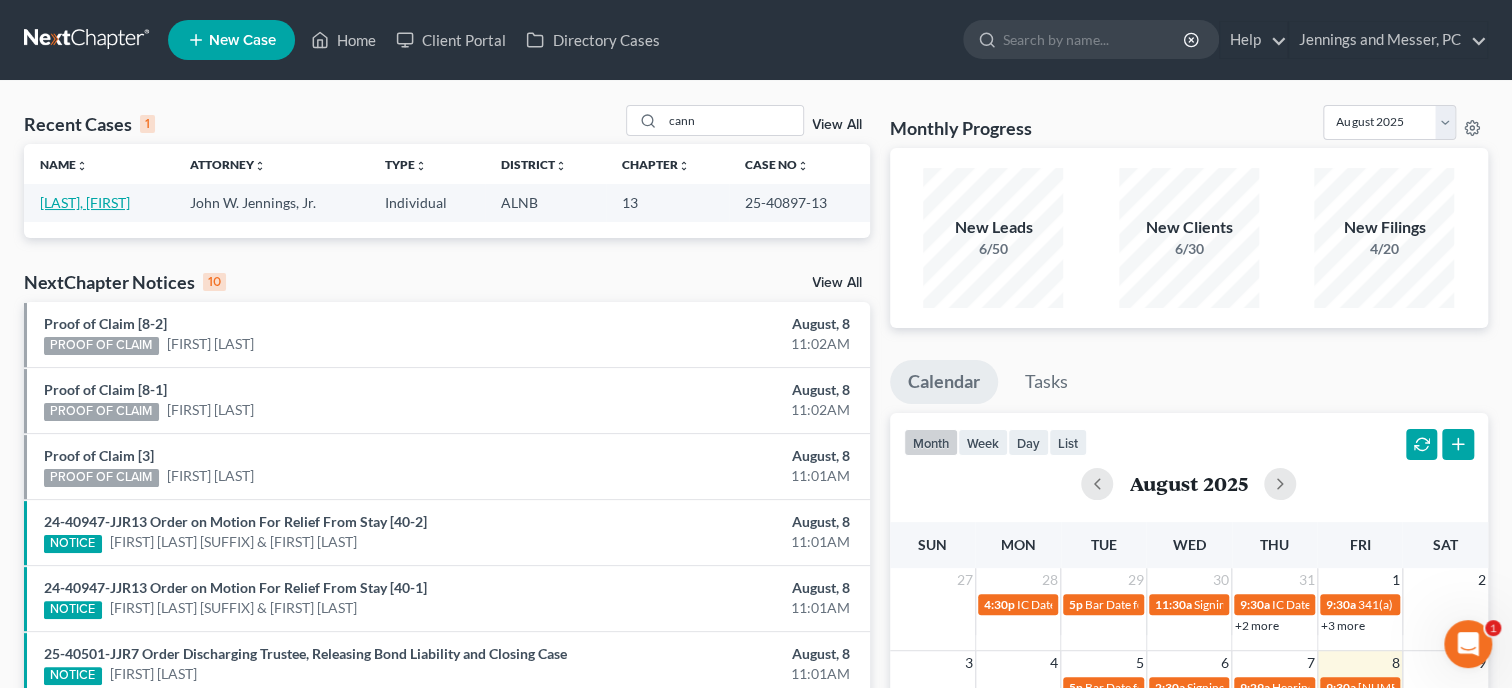 select on "1" 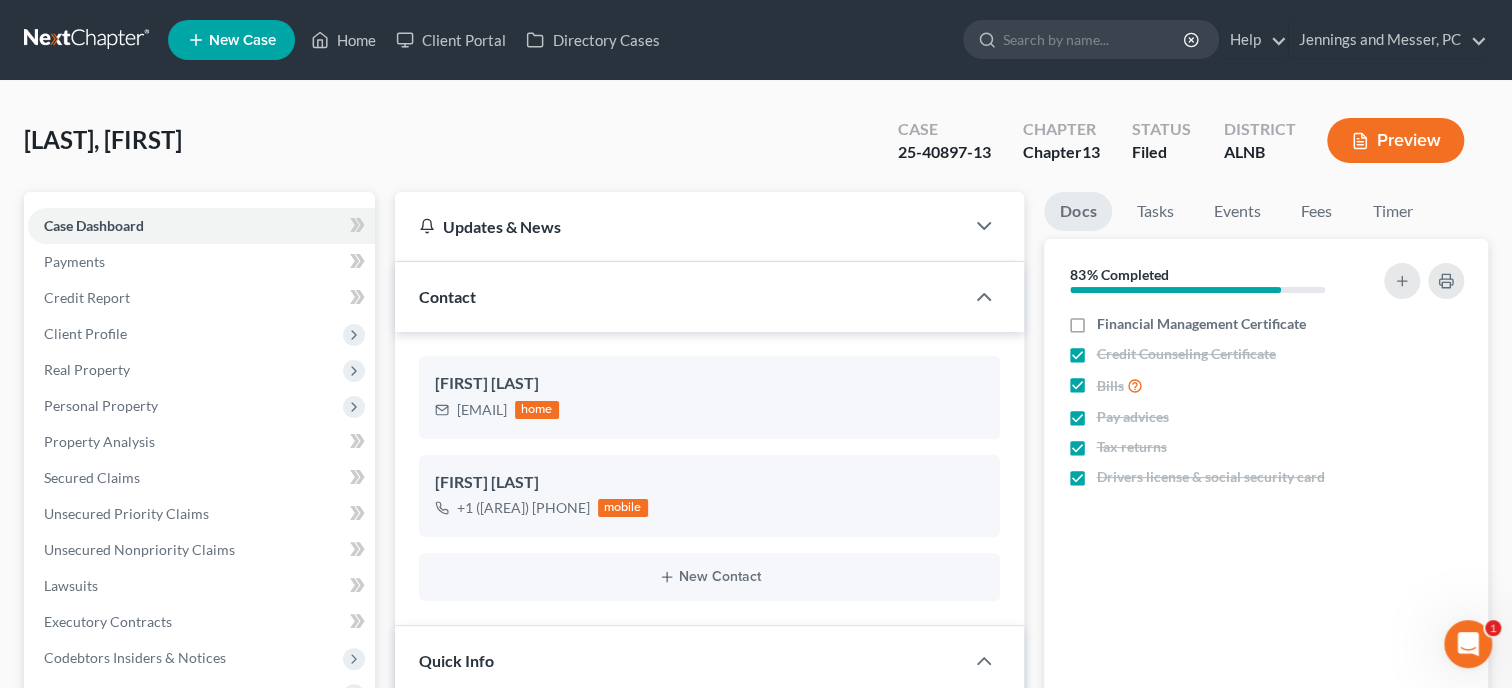 scroll, scrollTop: 155, scrollLeft: 0, axis: vertical 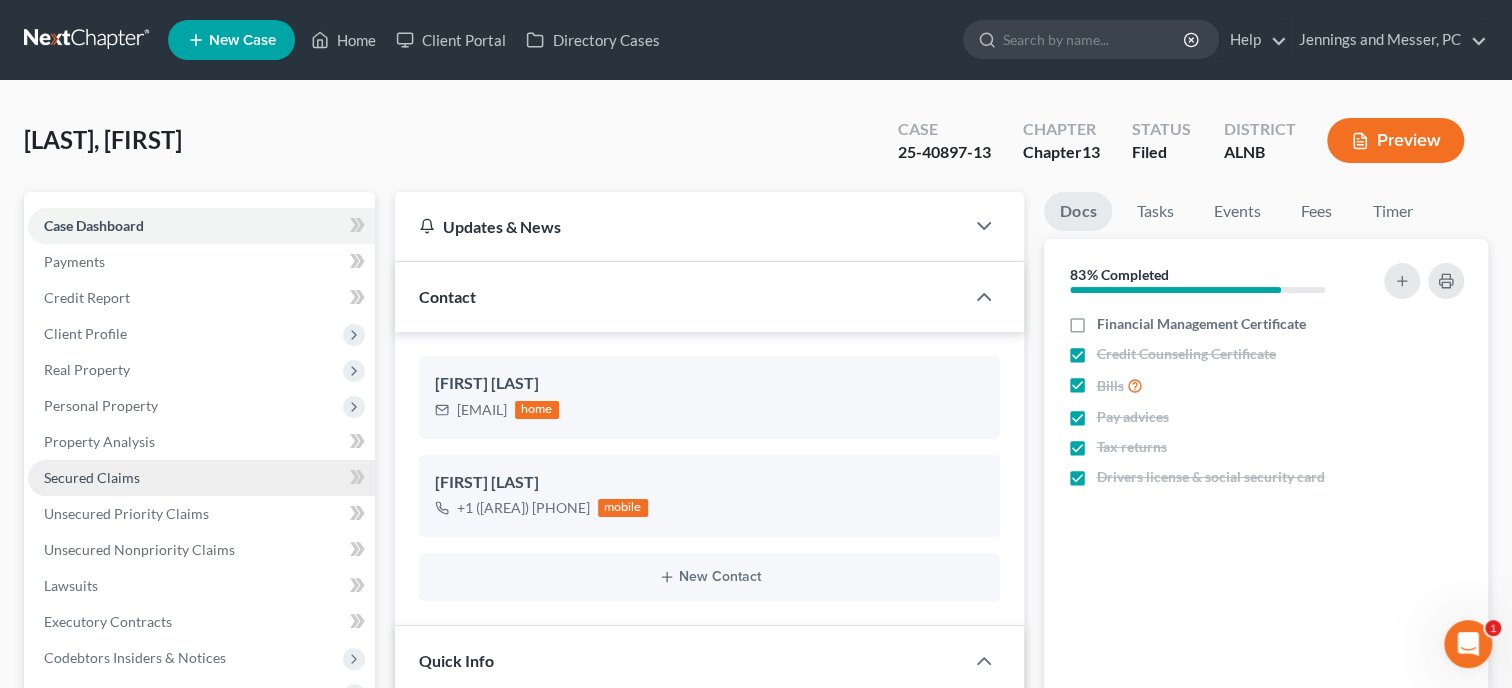 click on "Secured Claims" at bounding box center [92, 477] 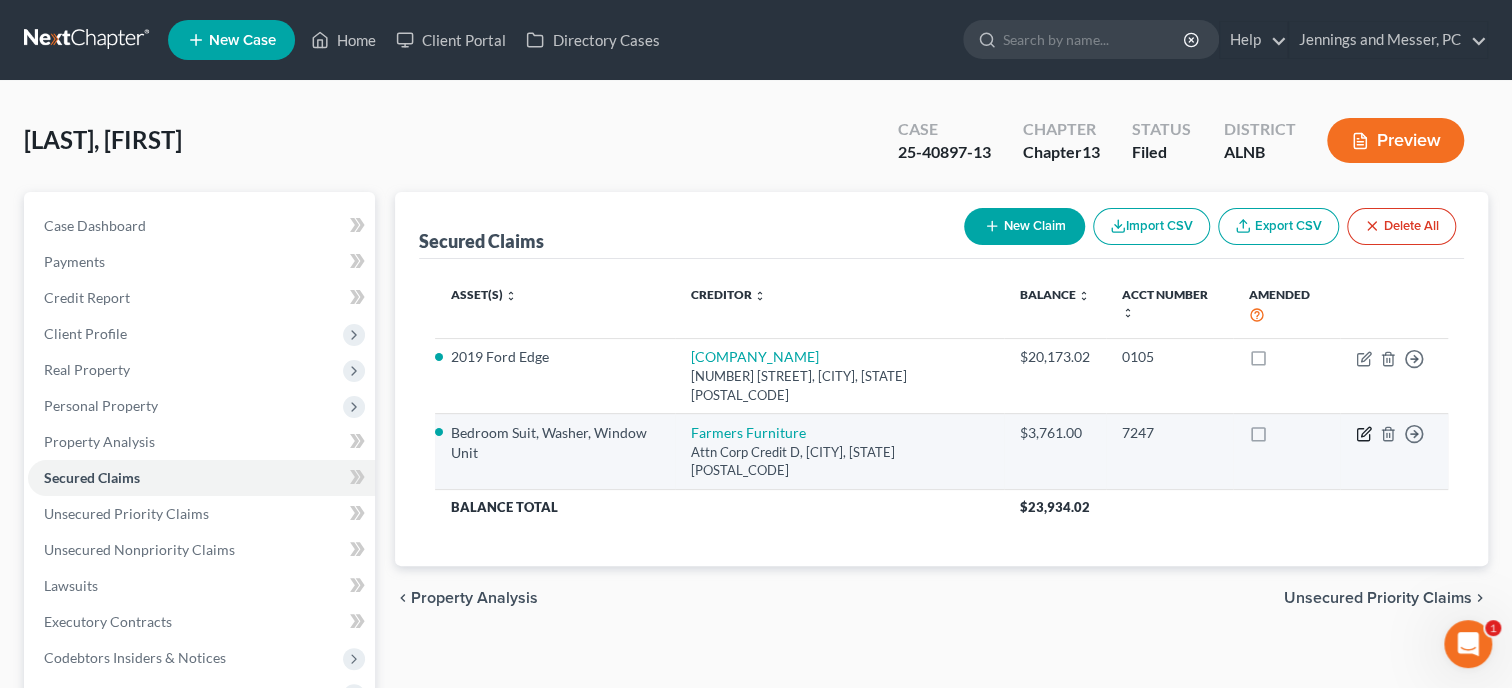 click 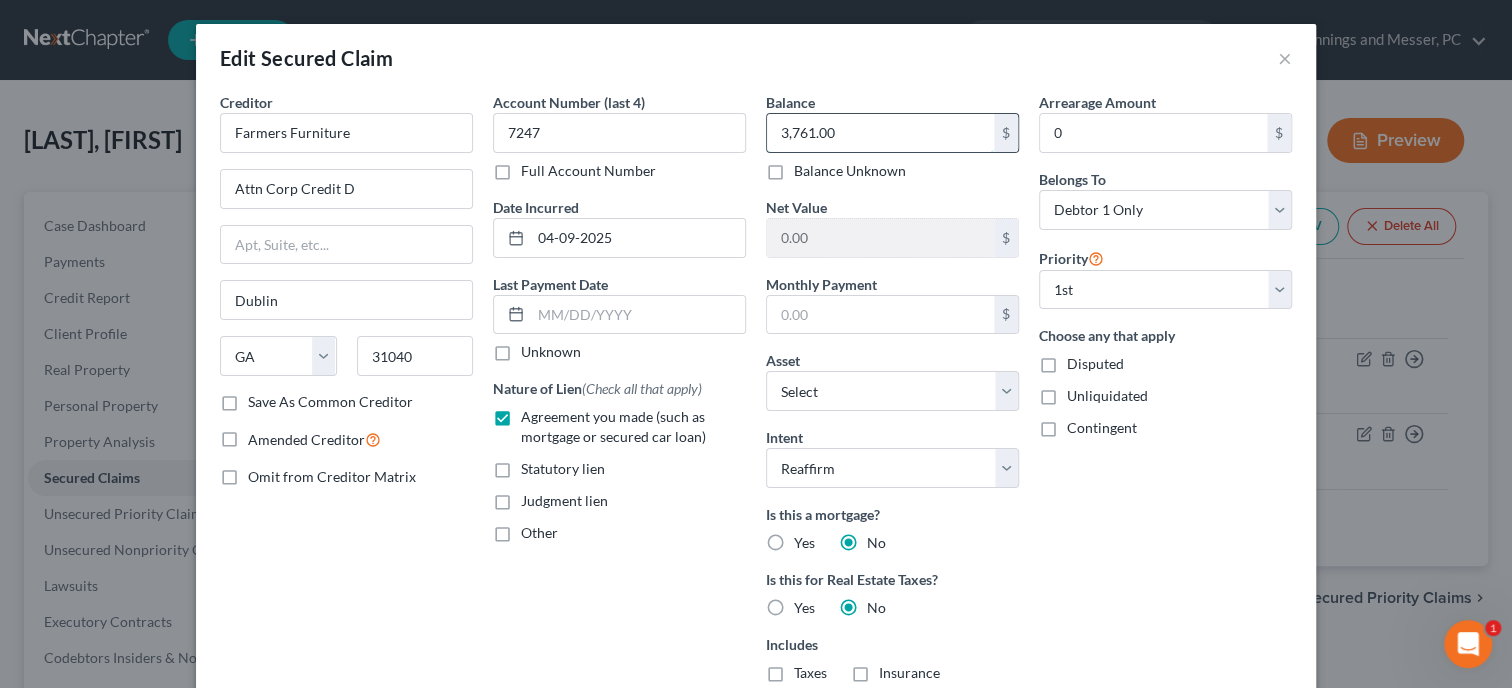click on "3,761.00" at bounding box center [880, 133] 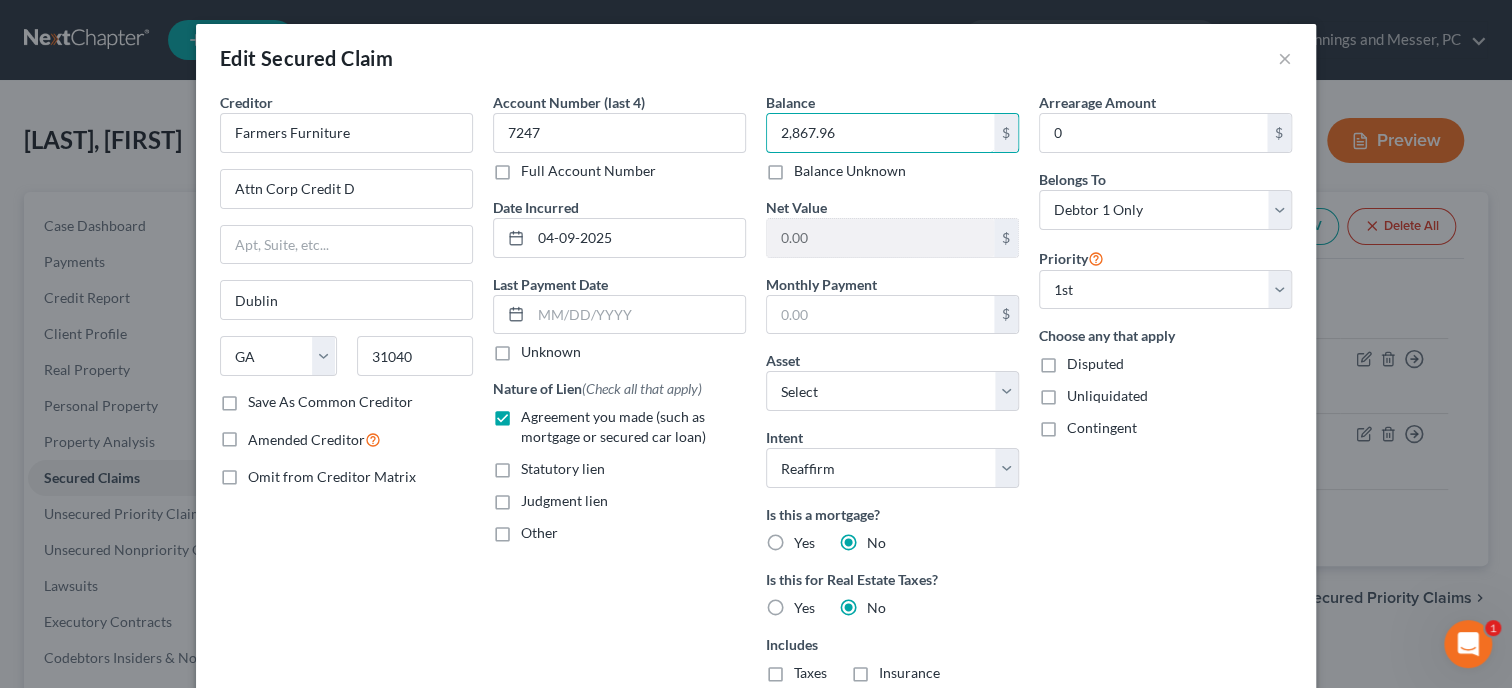 type on "2,867.96" 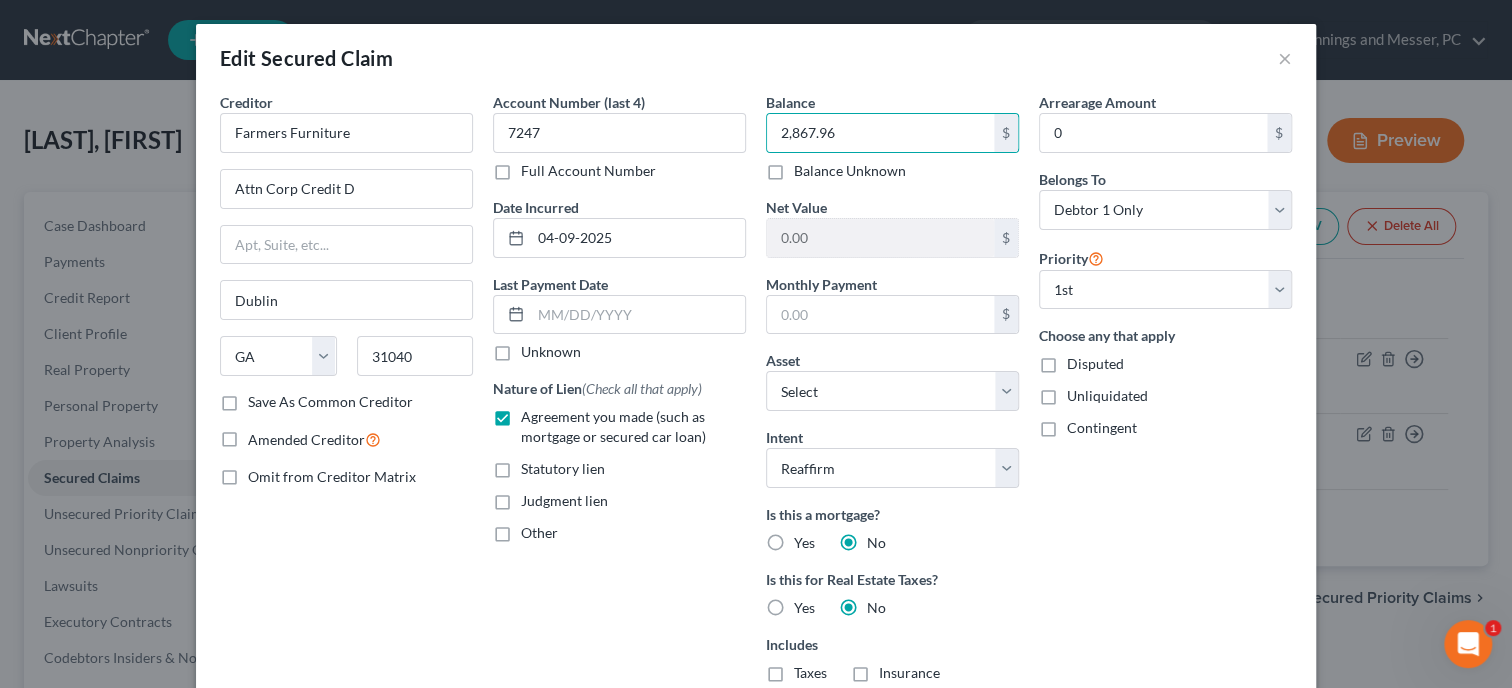click on "Arrearage Amount 0 $
Belongs To
*
Select Debtor 1 Only Debtor 2 Only Debtor 1 And Debtor 2 Only At Least One Of The Debtors And Another Community Property Priority  Select 1st 2nd 3rd 4th 5th 6th 7th 8th 9th 10th 11th 12th 13th 14th 15th 16th 17th 18th 19th 20th 21th 22th 23th 24th 25th 26th 27th 28th 29th 30th Choose any that apply Disputed Unliquidated Contingent" at bounding box center (1165, 461) 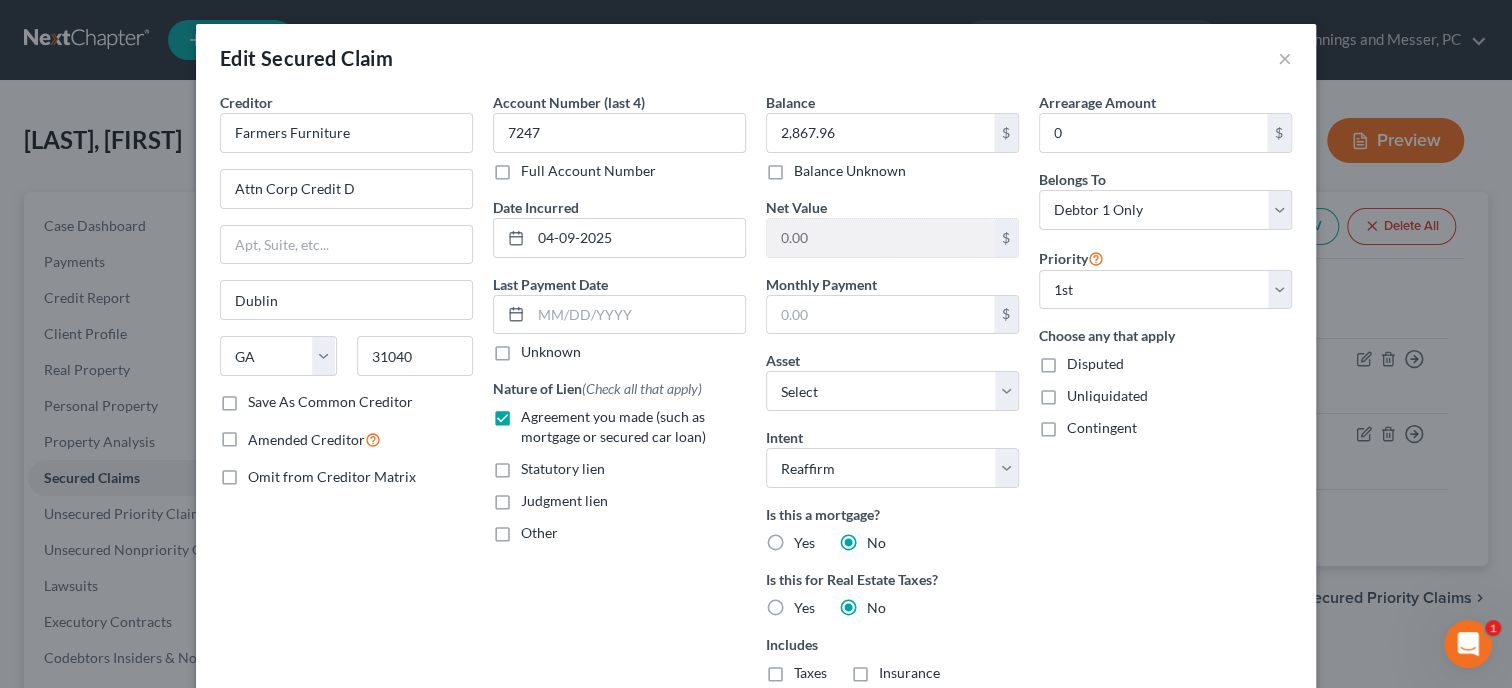 scroll, scrollTop: 205, scrollLeft: 0, axis: vertical 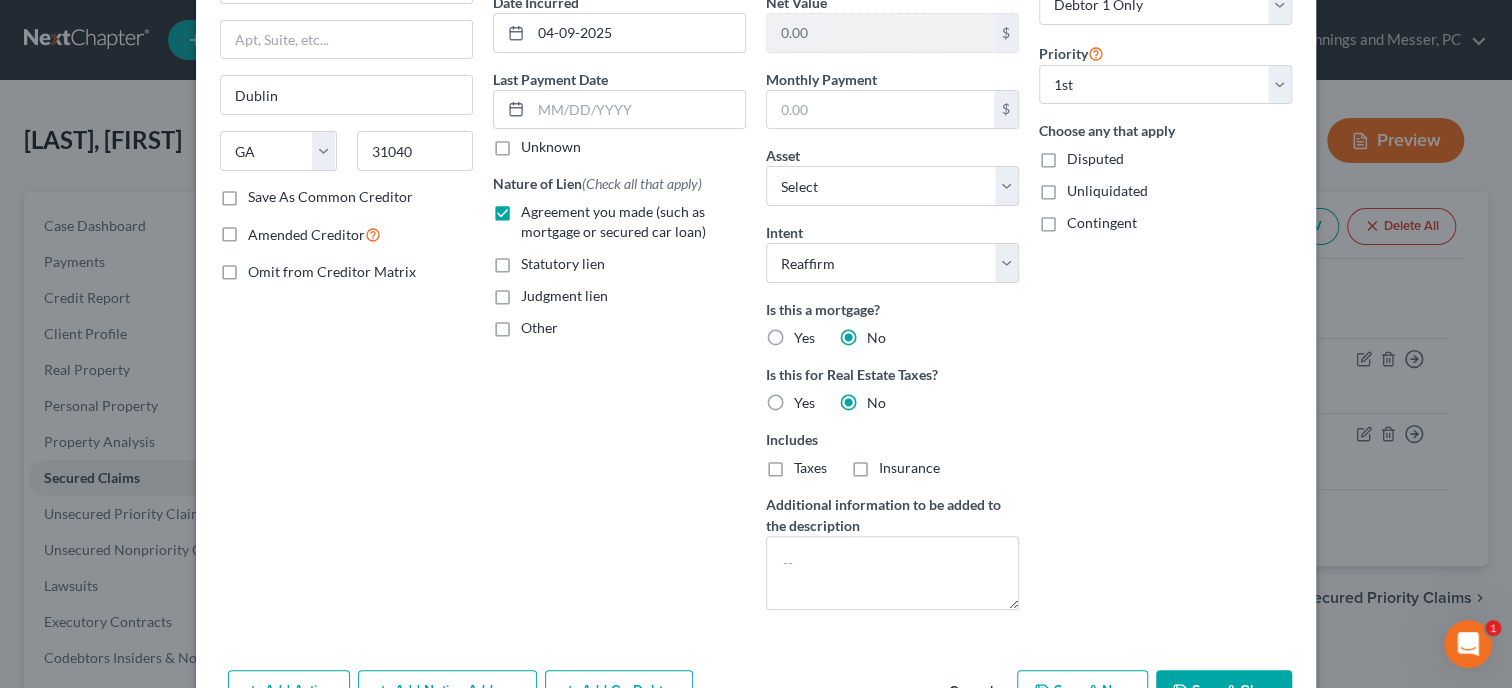 click on "Save & Close" at bounding box center (1224, 691) 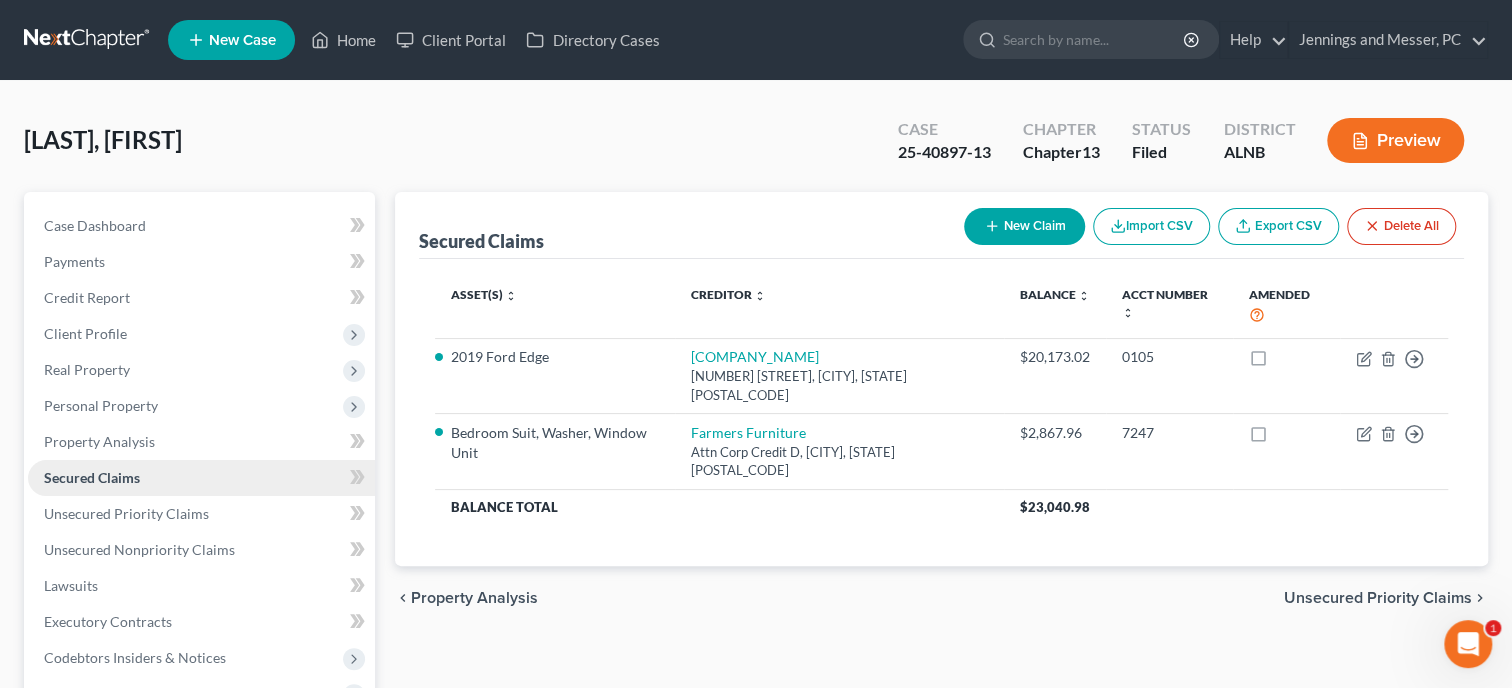 click on "Secured Claims" at bounding box center [201, 478] 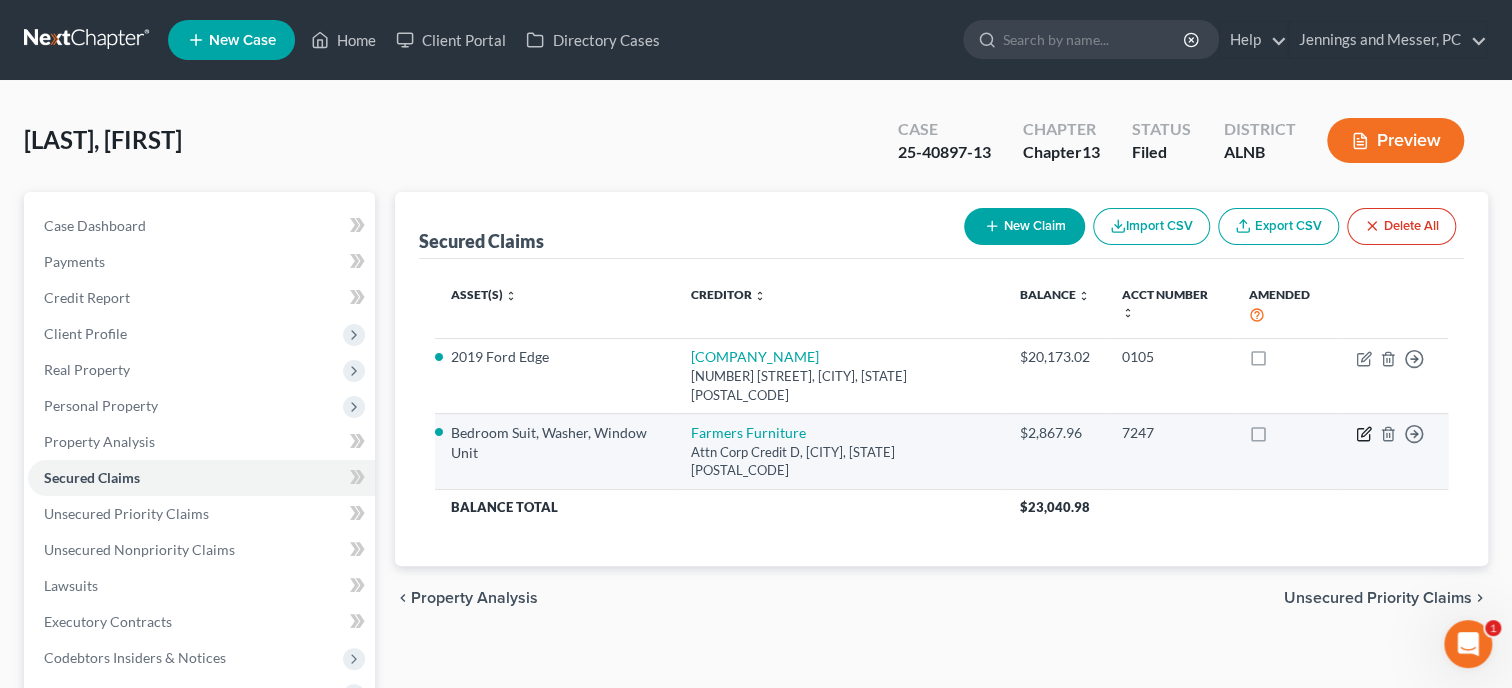 click 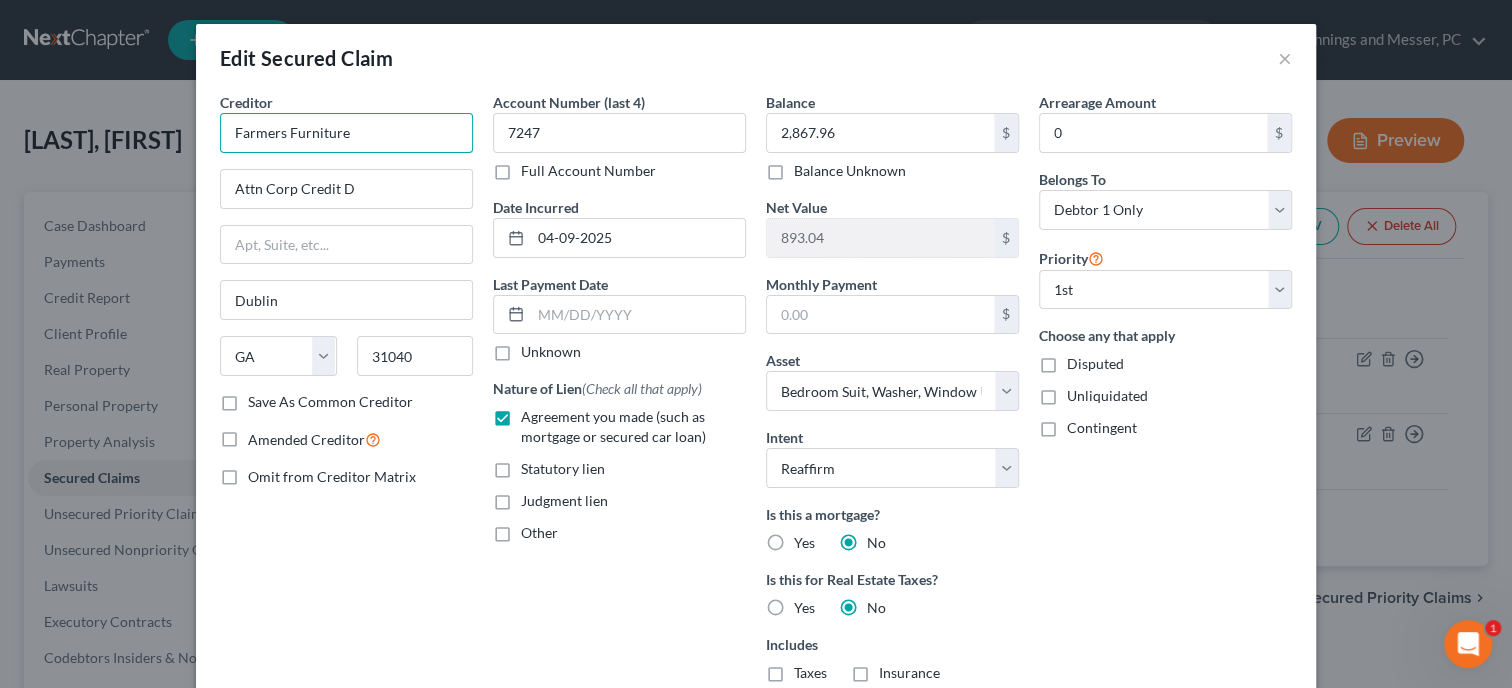click on "Farmers Furniture" at bounding box center (346, 133) 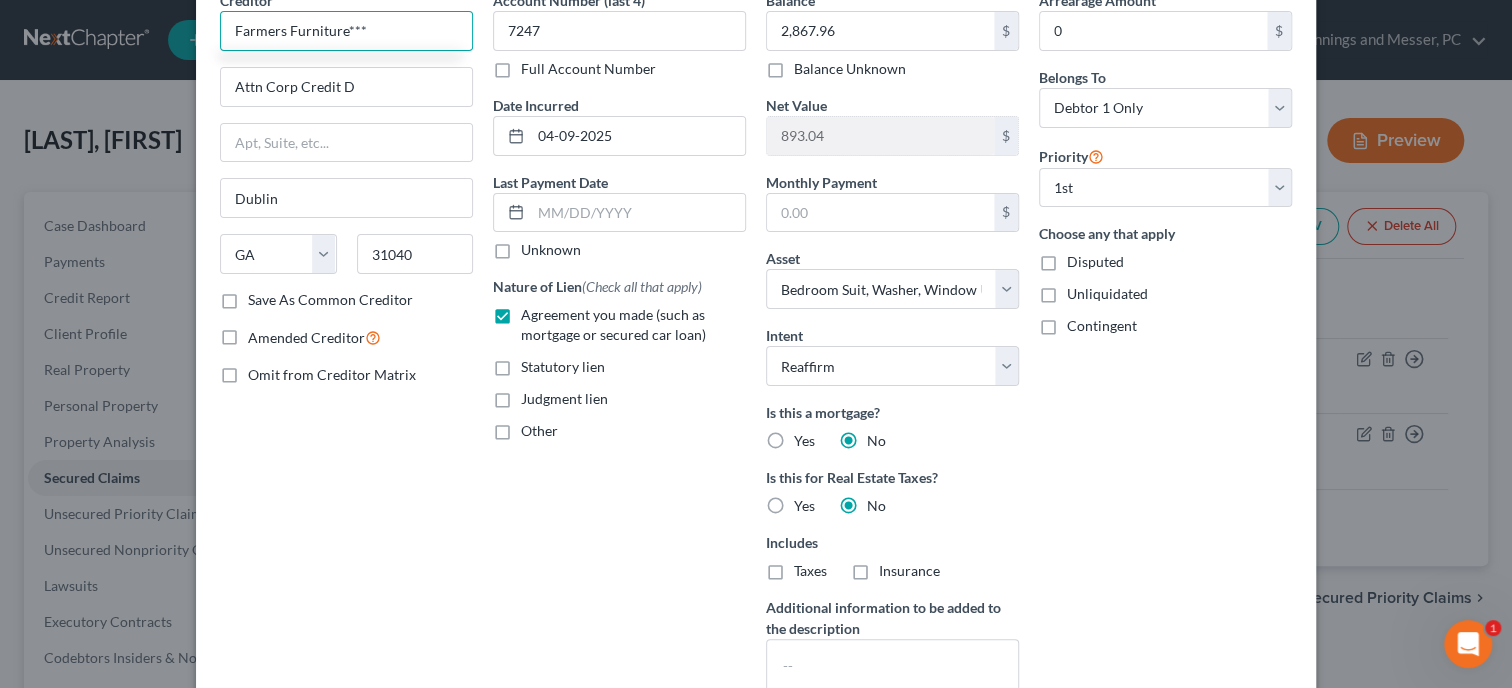scroll, scrollTop: 324, scrollLeft: 0, axis: vertical 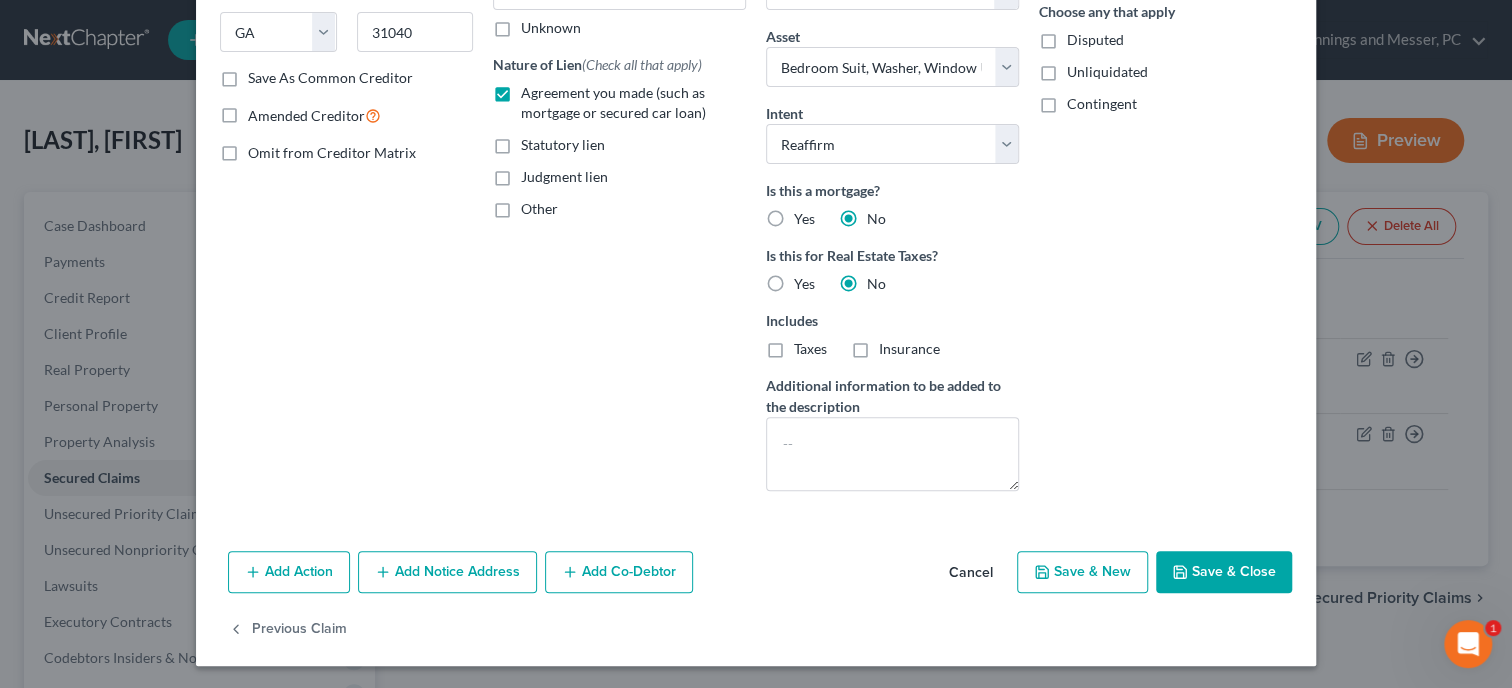 type on "Farmers Furniture***" 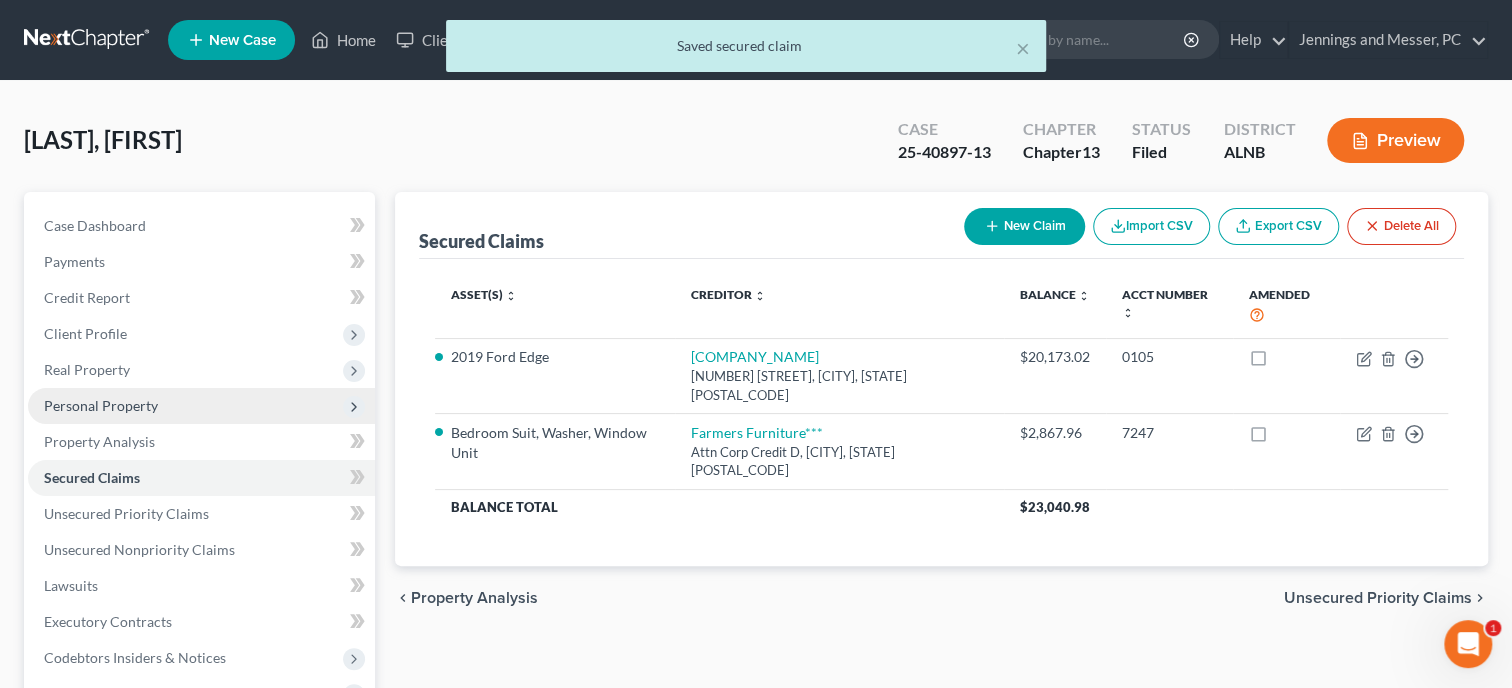 click on "Personal Property" at bounding box center (101, 405) 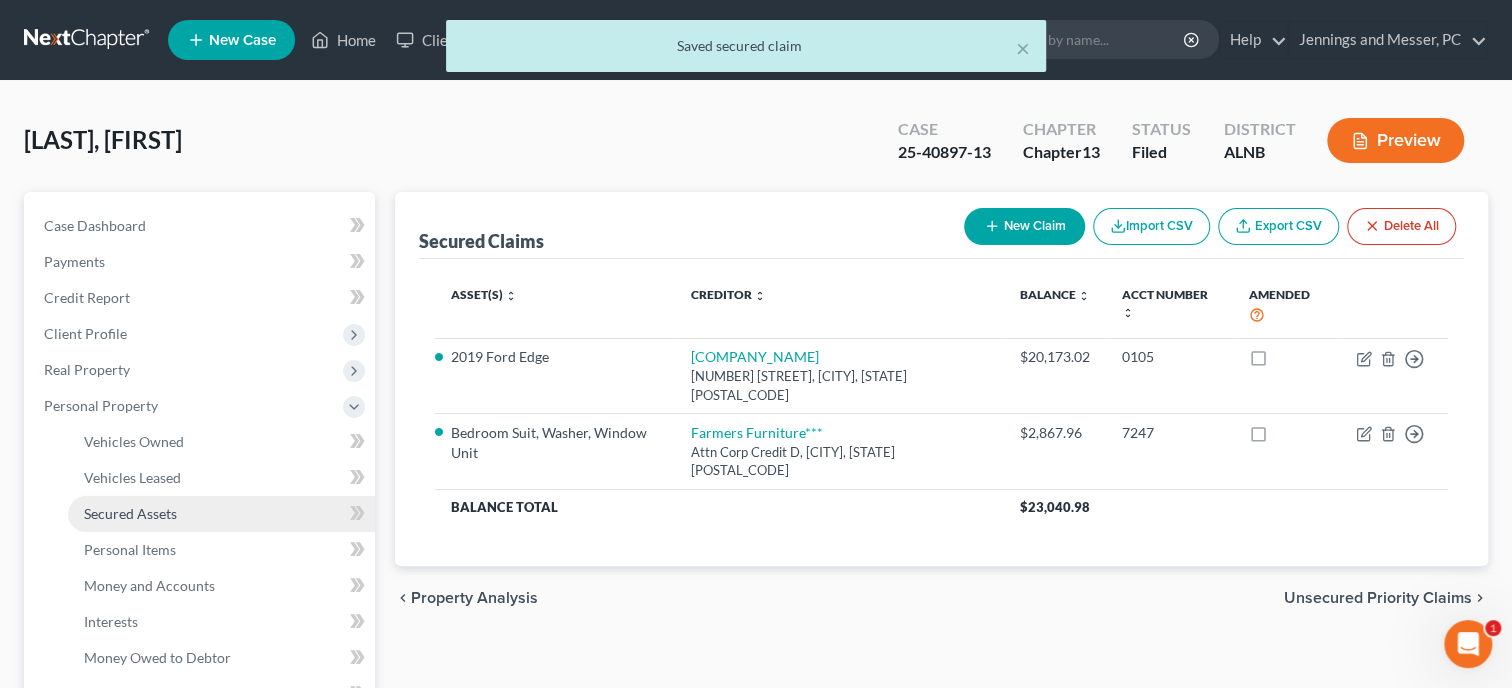 click on "Secured Assets" at bounding box center (130, 513) 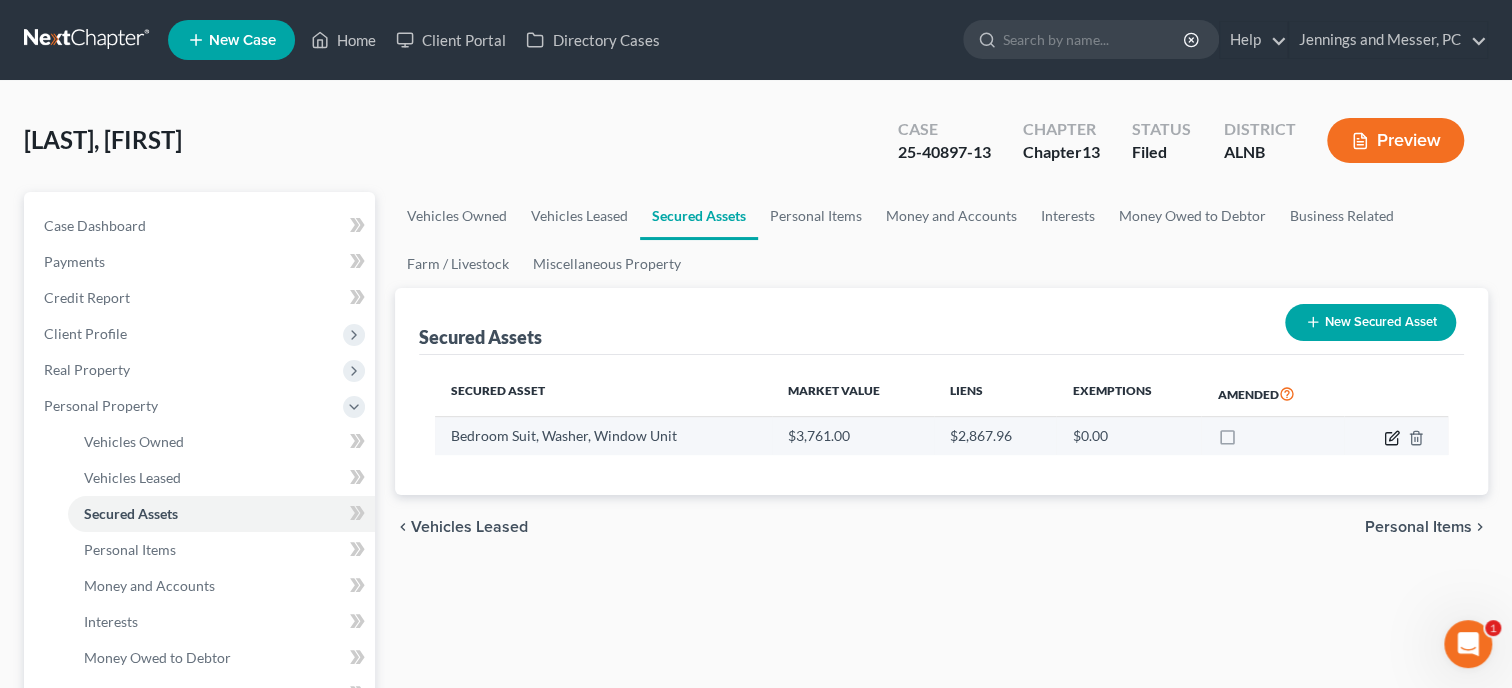 click 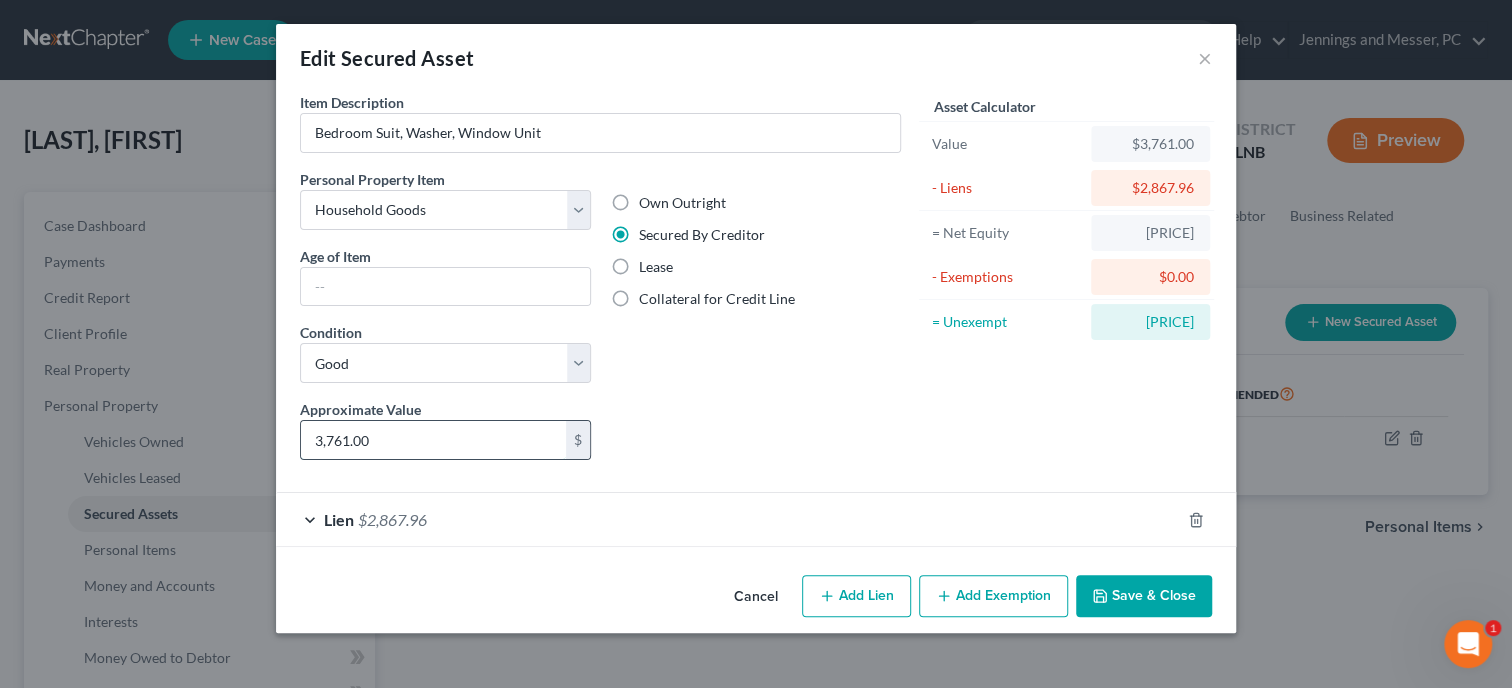 click on "3,761.00" at bounding box center [433, 440] 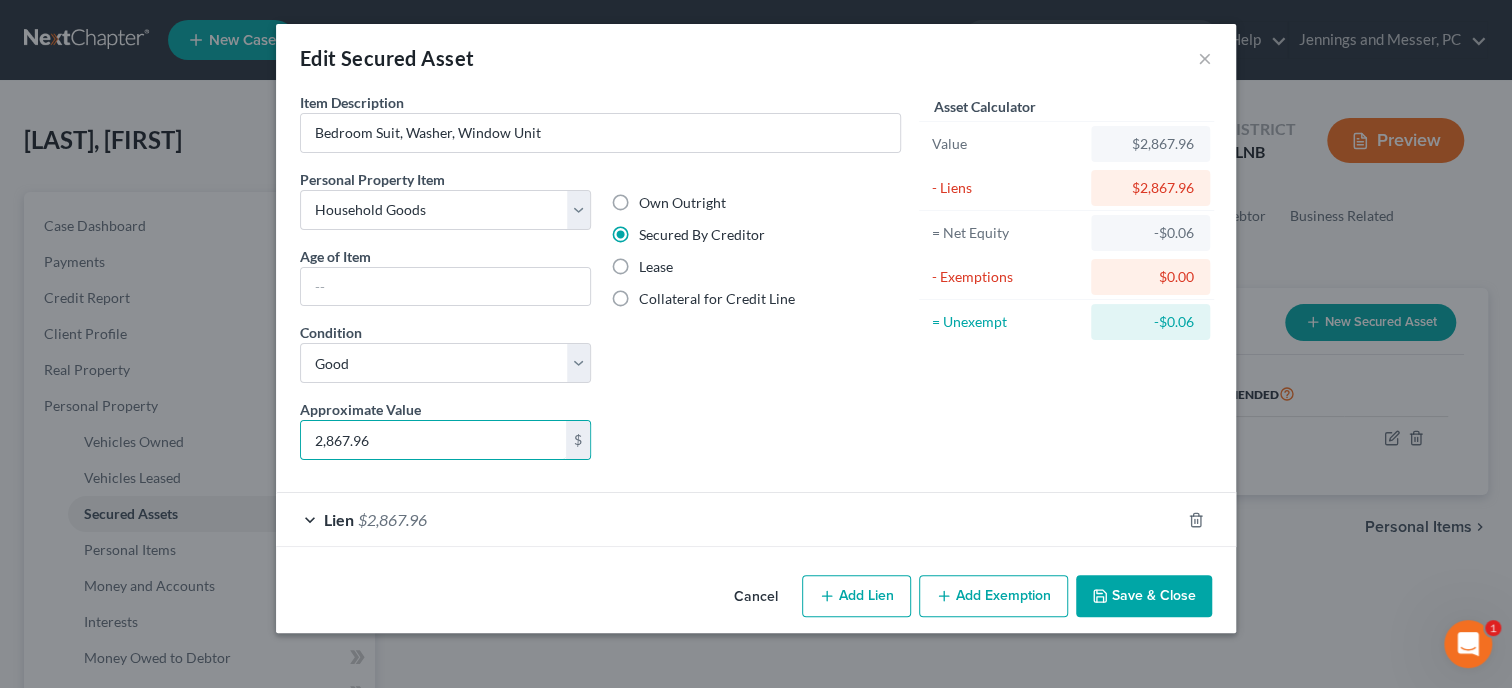 type on "2,867.96" 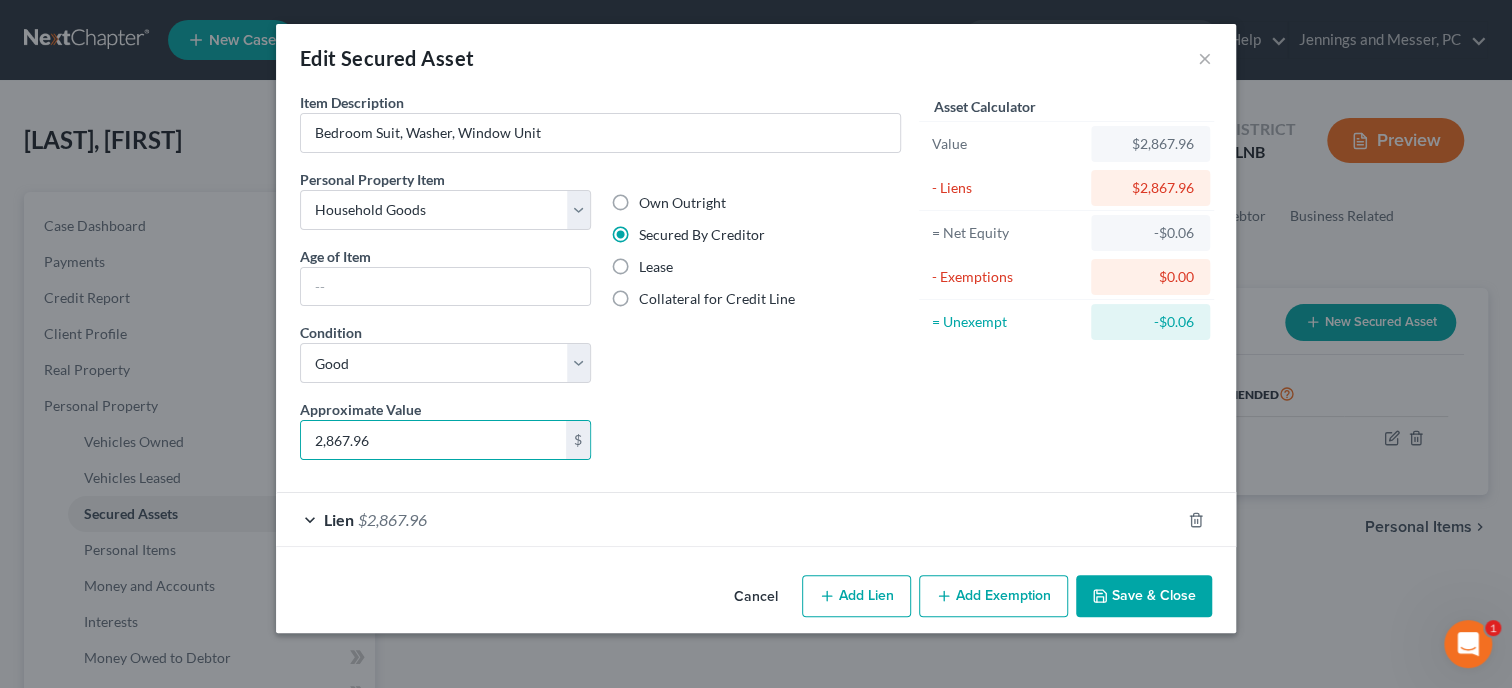 click on "Save & Close" at bounding box center (1144, 596) 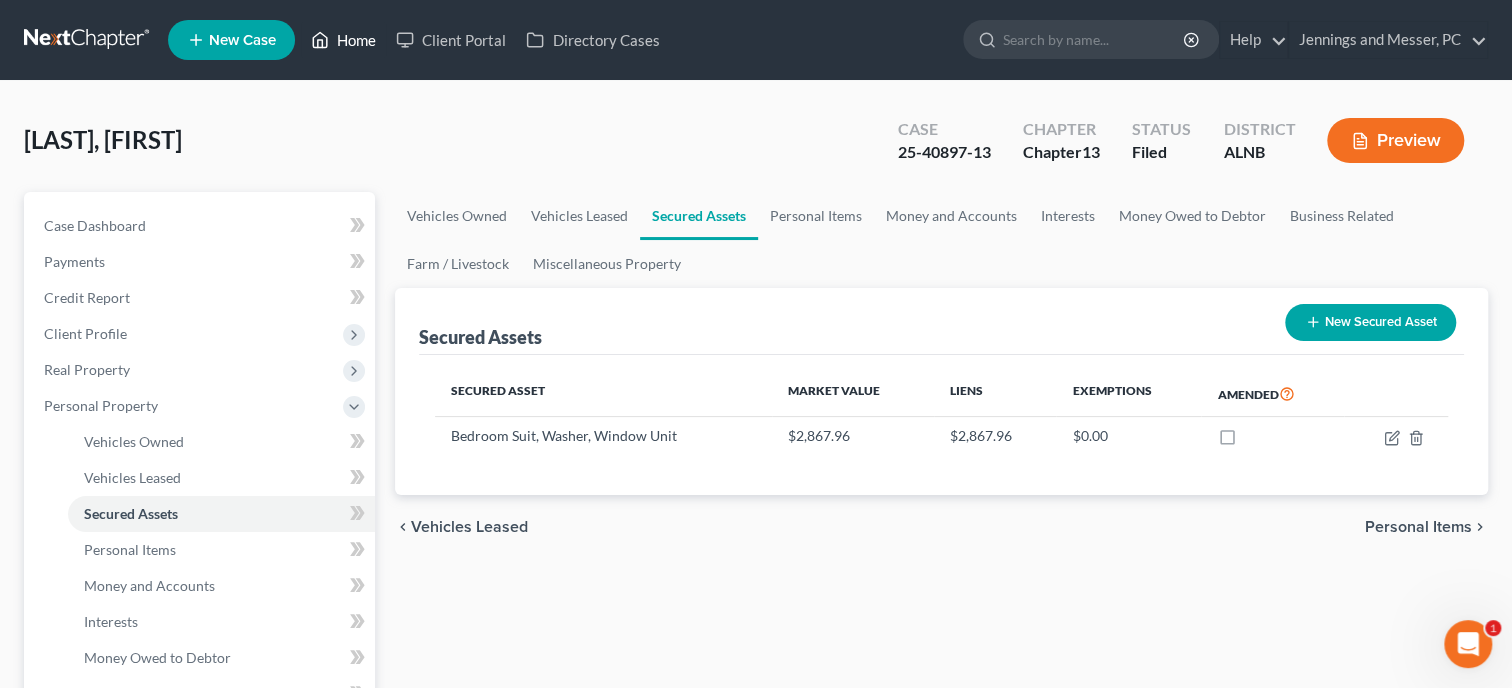 click on "Home" at bounding box center (343, 40) 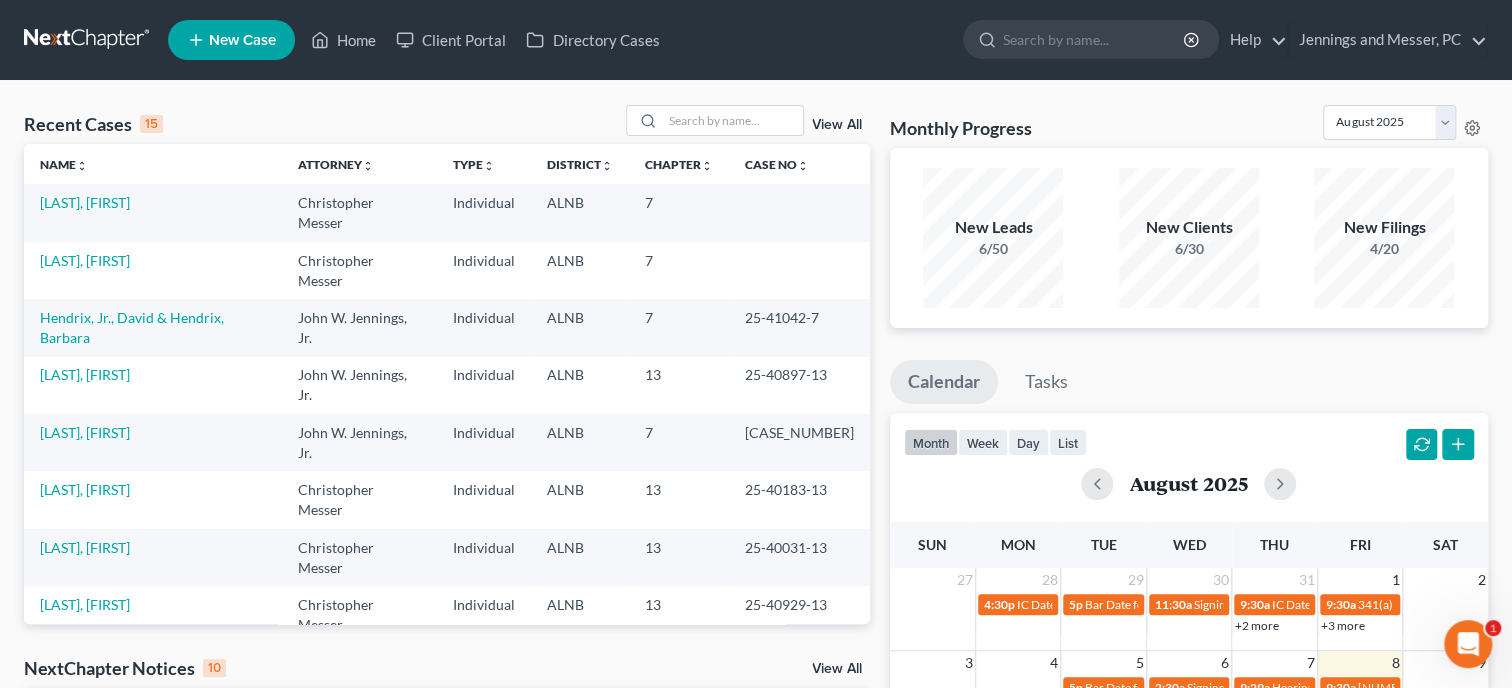 scroll, scrollTop: 138, scrollLeft: 0, axis: vertical 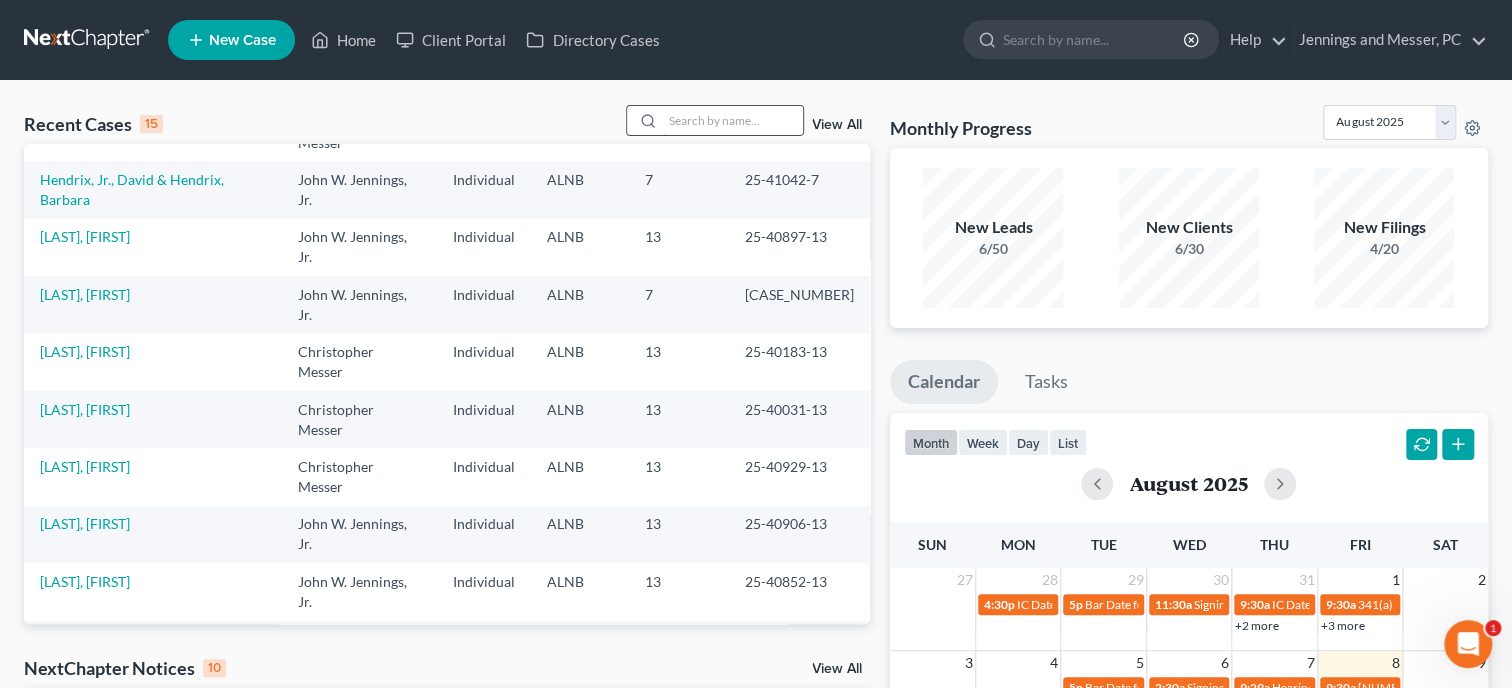 click at bounding box center (733, 120) 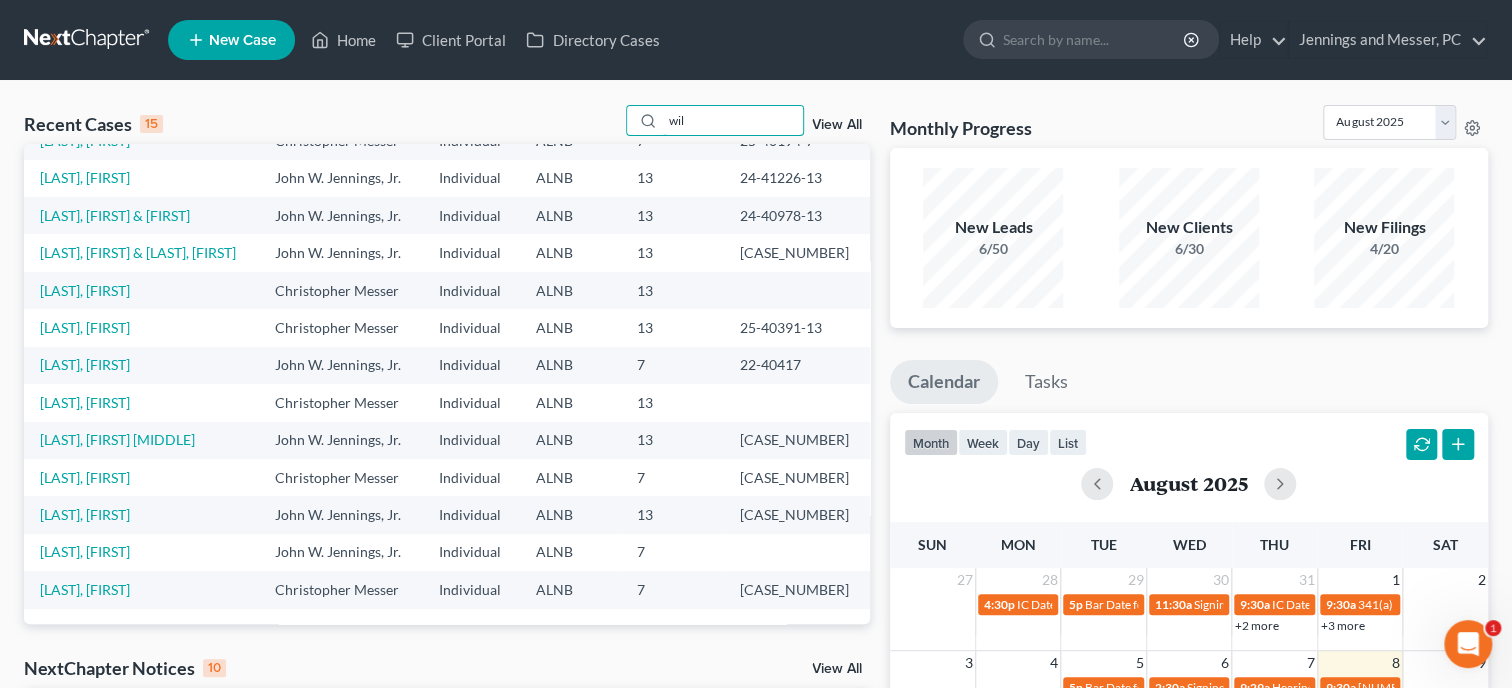 scroll, scrollTop: 0, scrollLeft: 0, axis: both 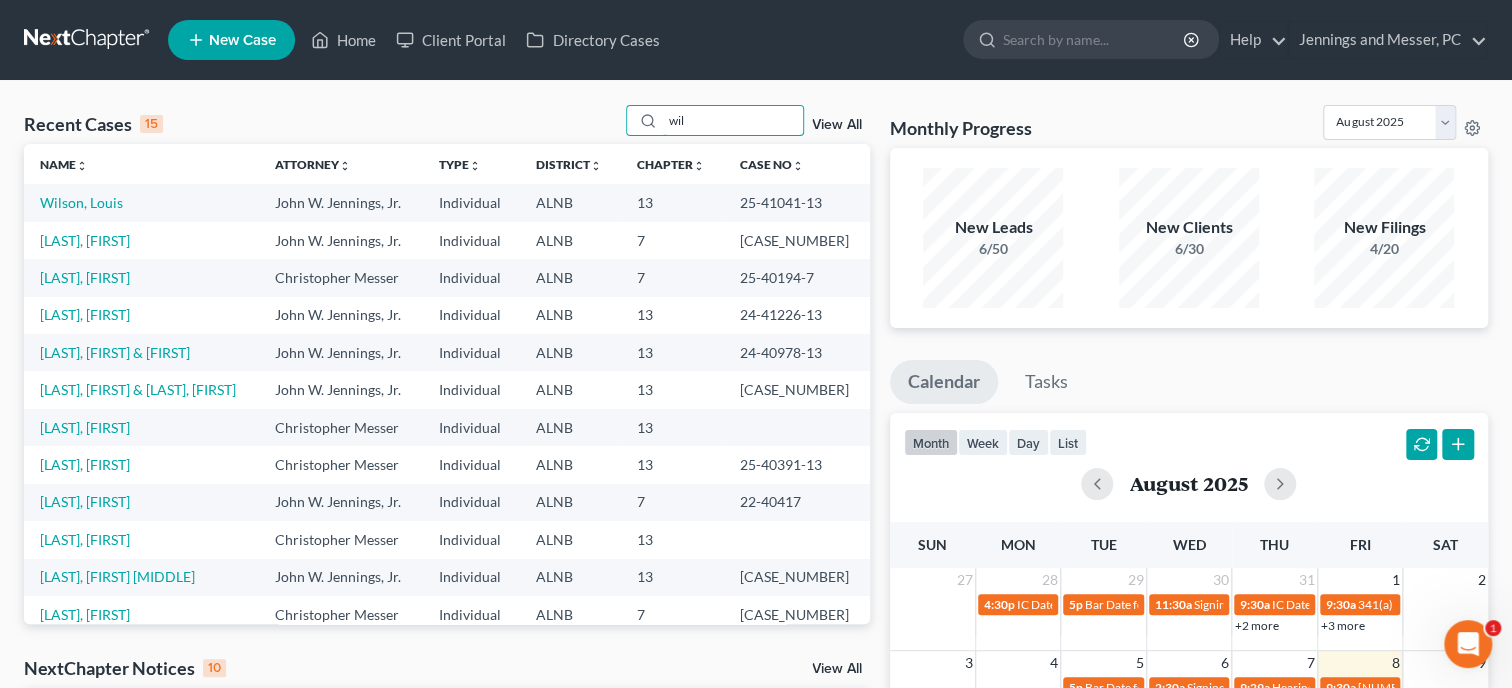 type on "wil" 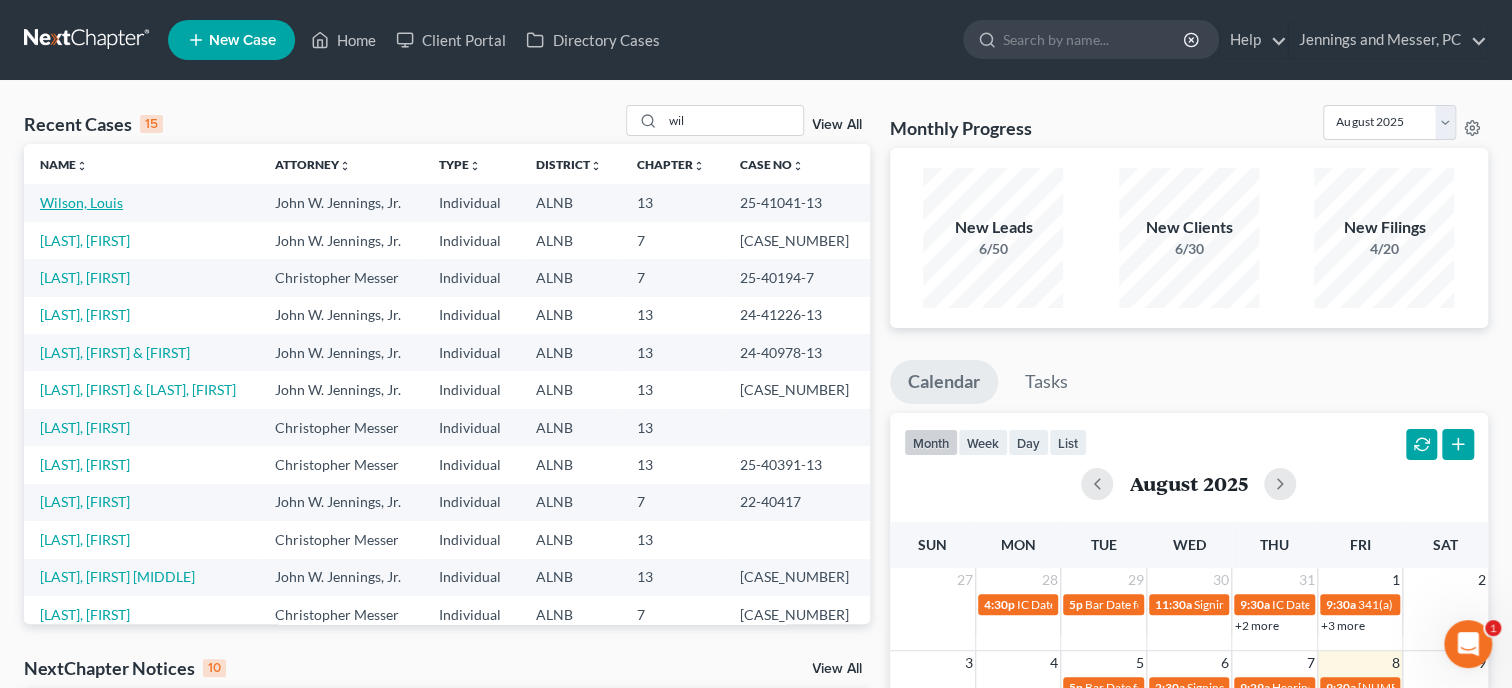 click on "Wilson, Louis" at bounding box center (81, 202) 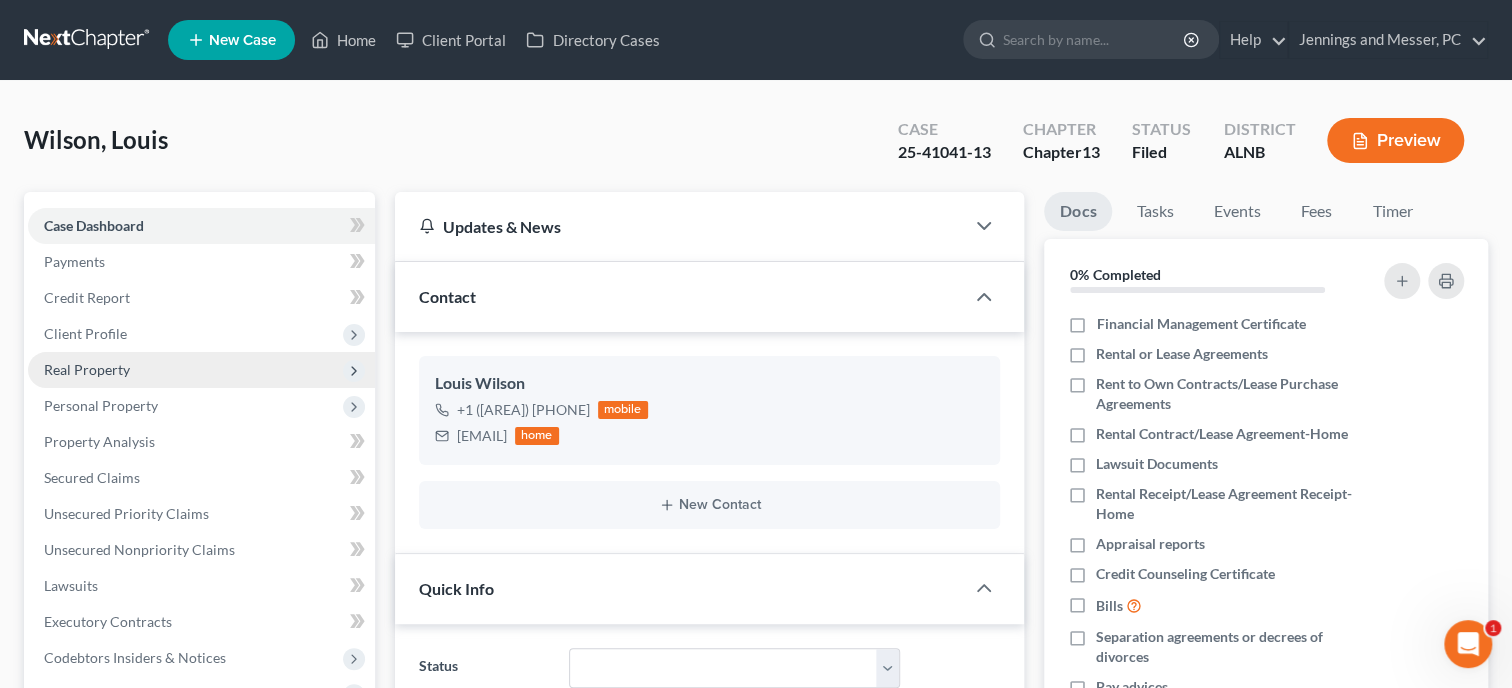 click on "Real Property" at bounding box center (87, 369) 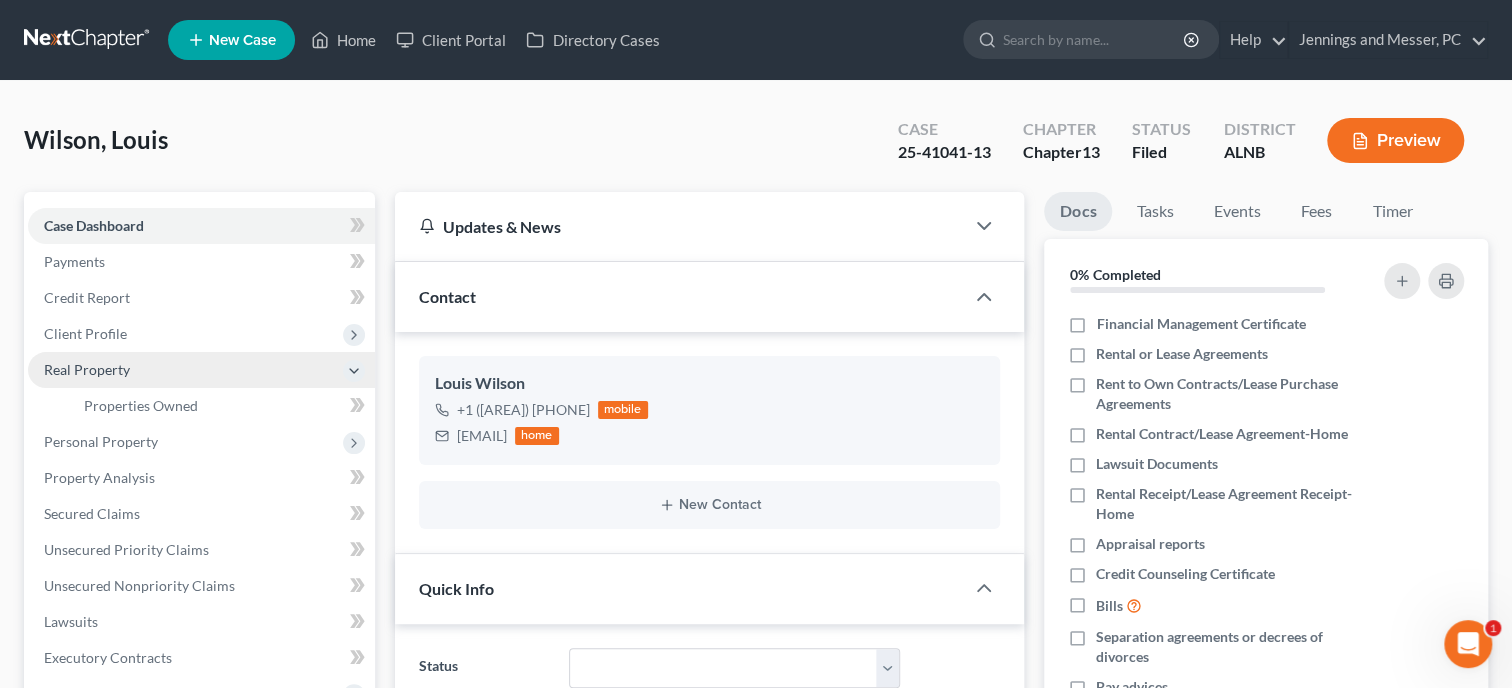 scroll, scrollTop: 28, scrollLeft: 0, axis: vertical 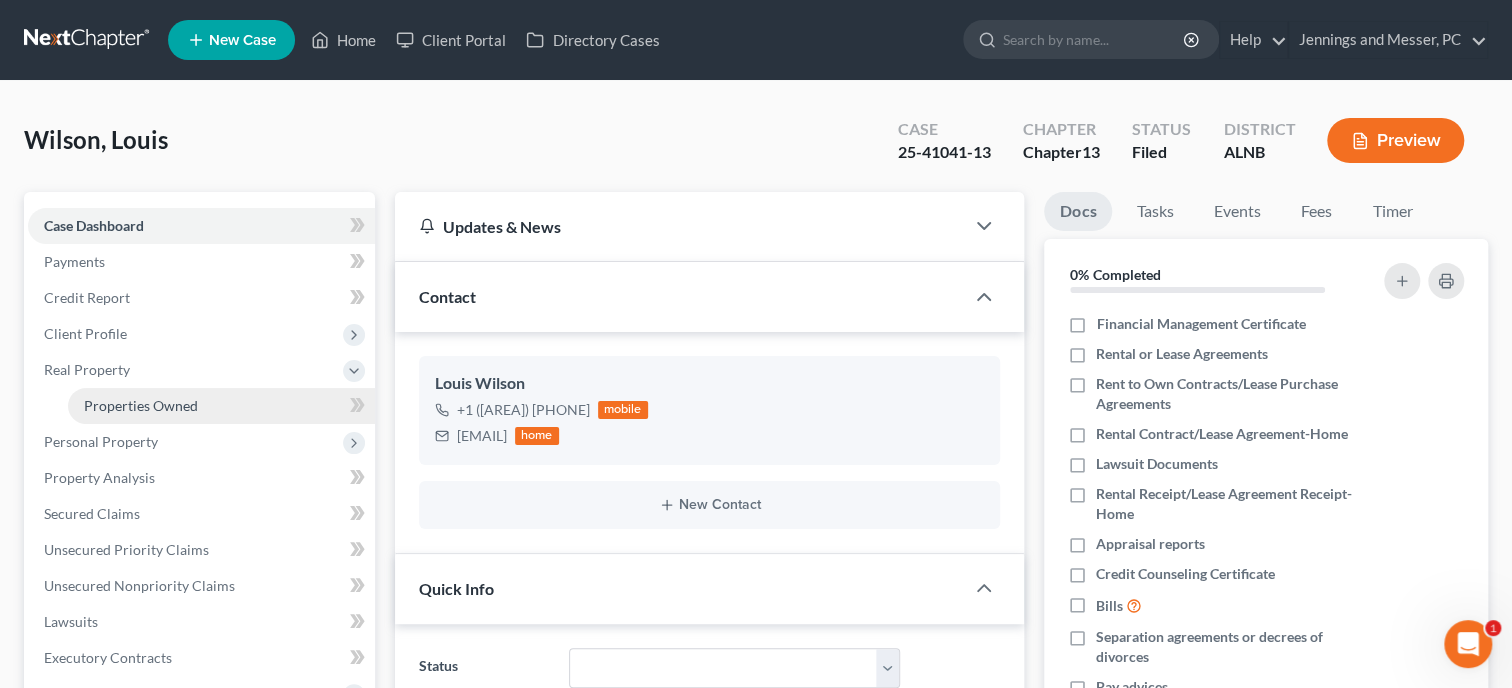 click on "Properties Owned" at bounding box center (141, 405) 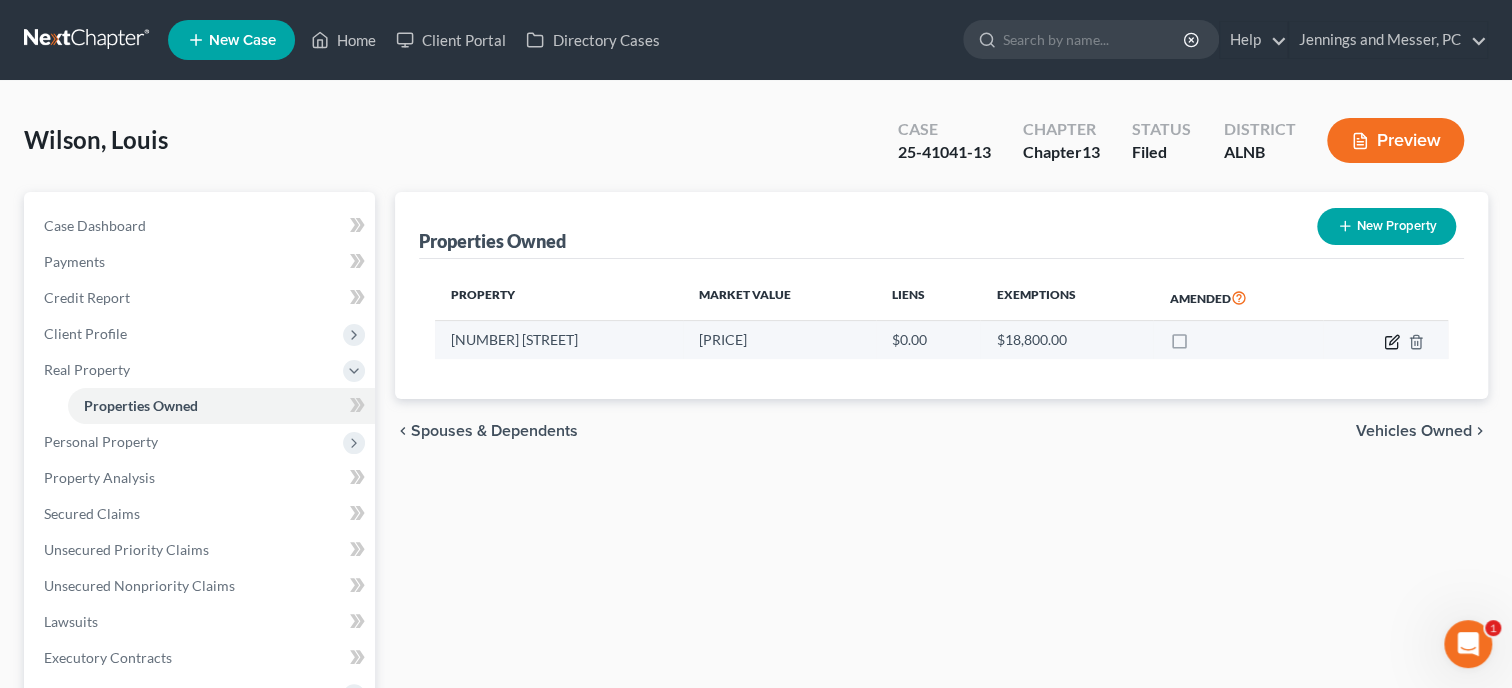 click 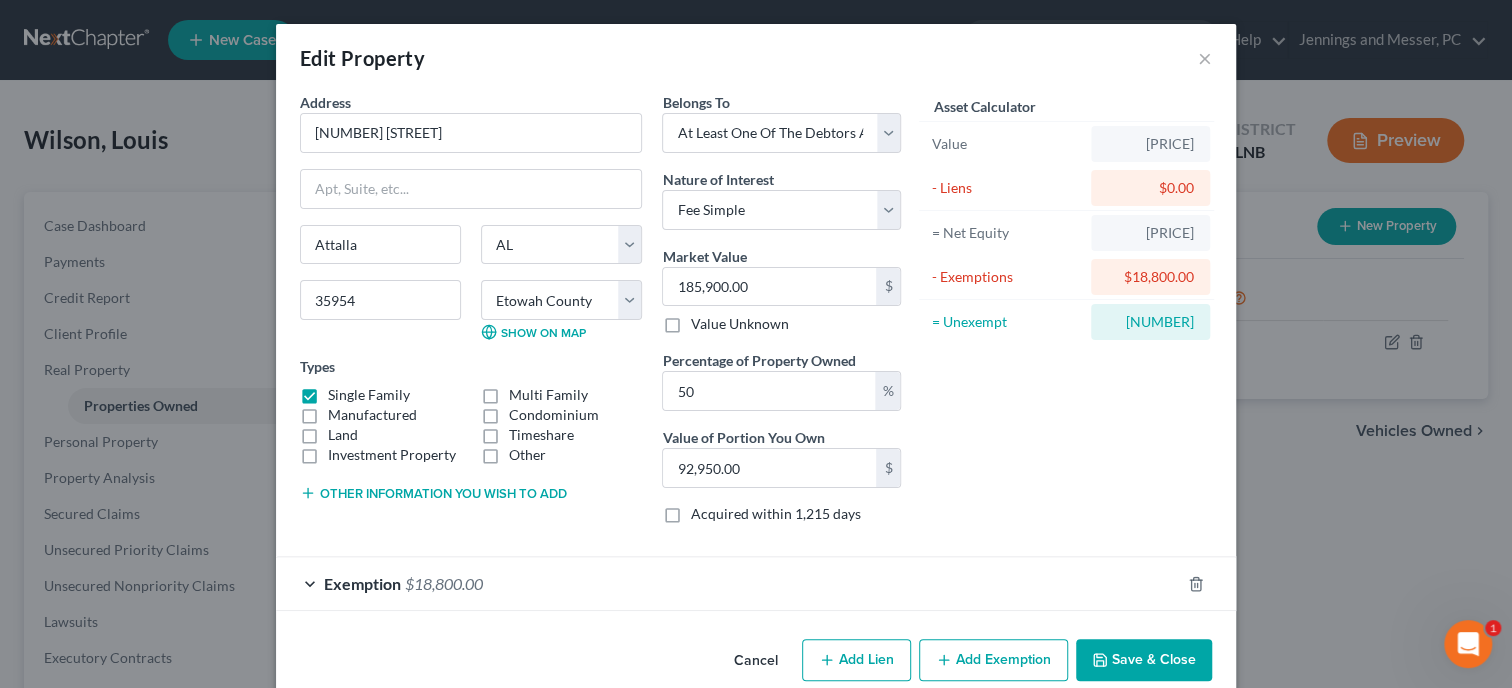 scroll, scrollTop: 31, scrollLeft: 0, axis: vertical 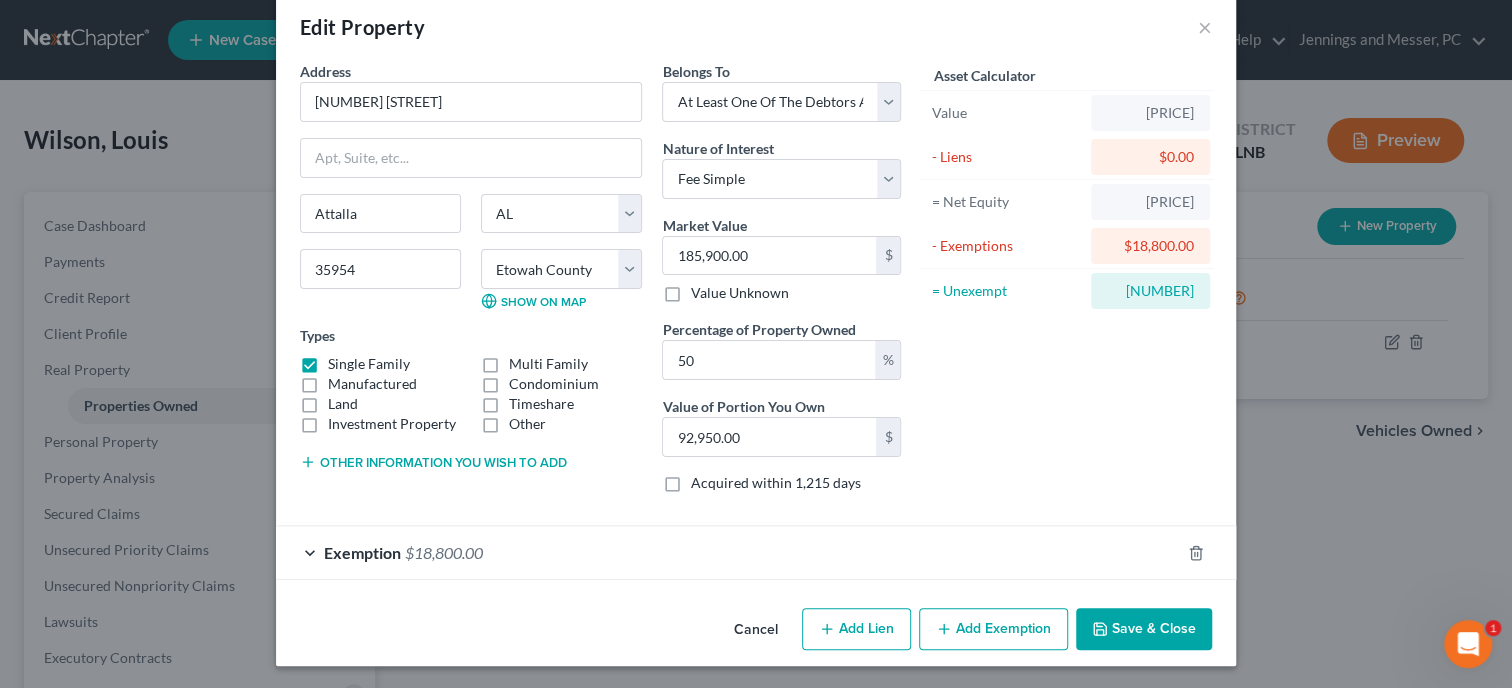 click on "Add Lien" at bounding box center [856, 629] 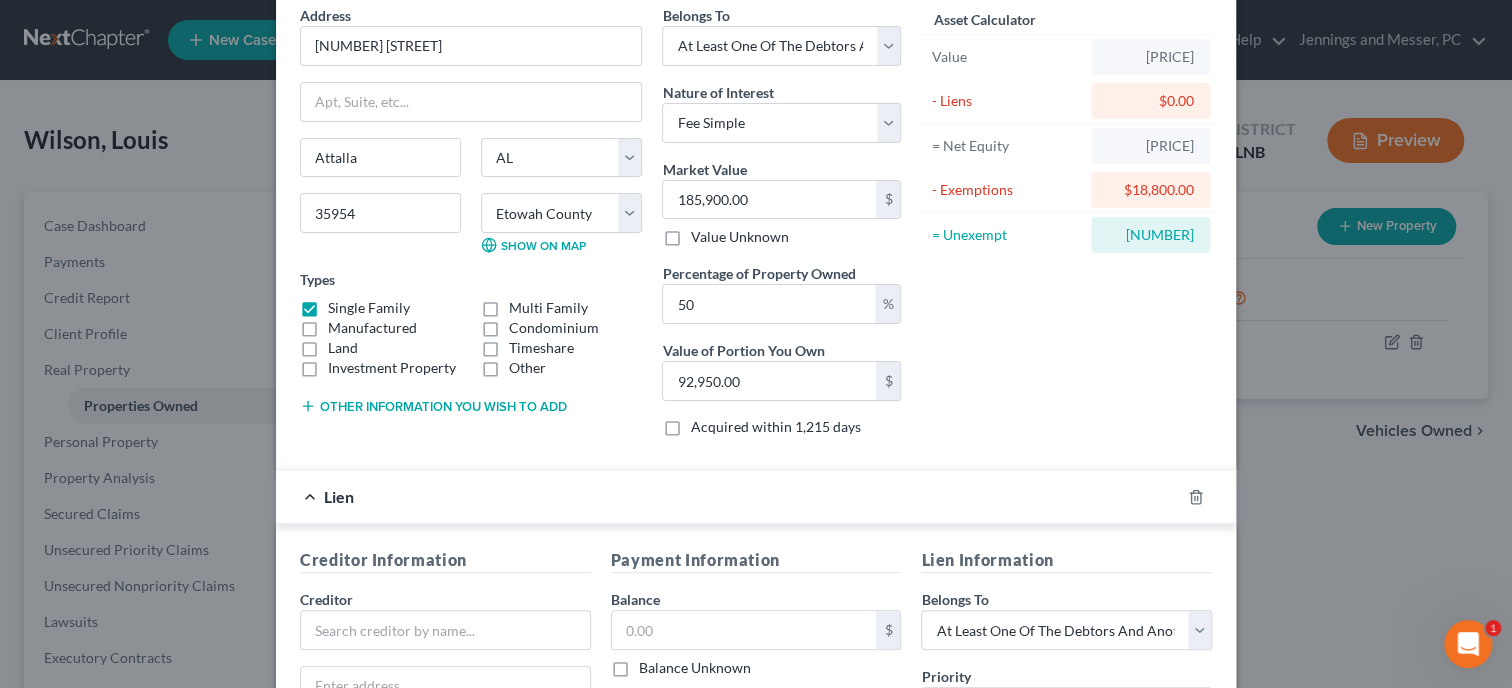 scroll, scrollTop: 236, scrollLeft: 0, axis: vertical 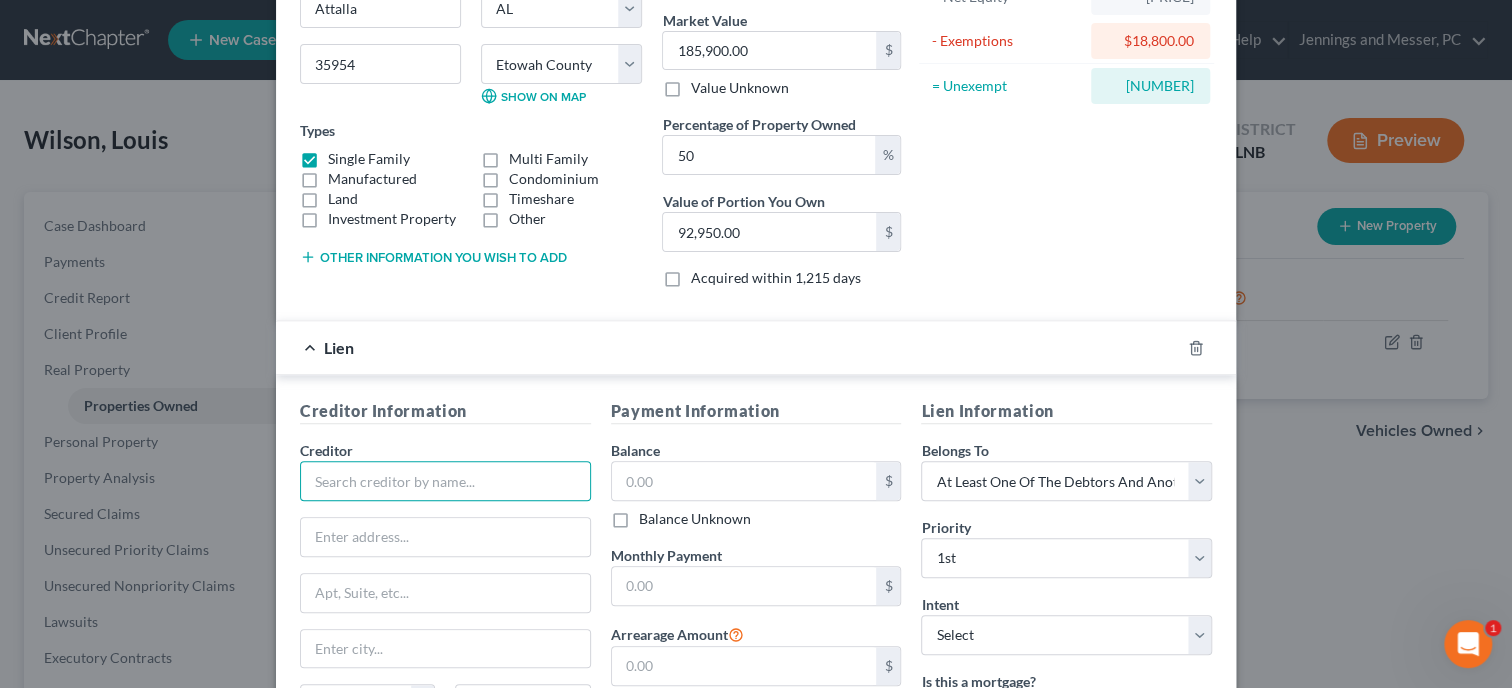 click at bounding box center [445, 481] 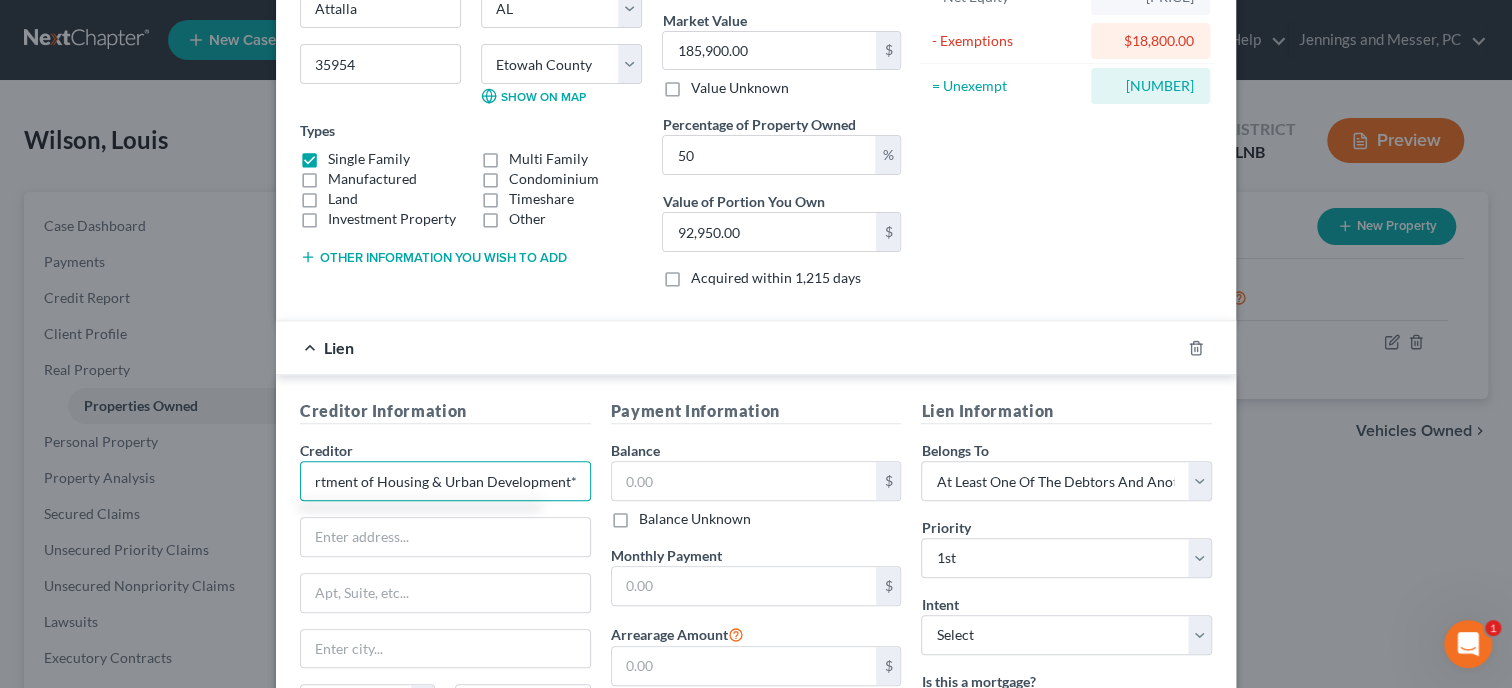 scroll, scrollTop: 0, scrollLeft: 59, axis: horizontal 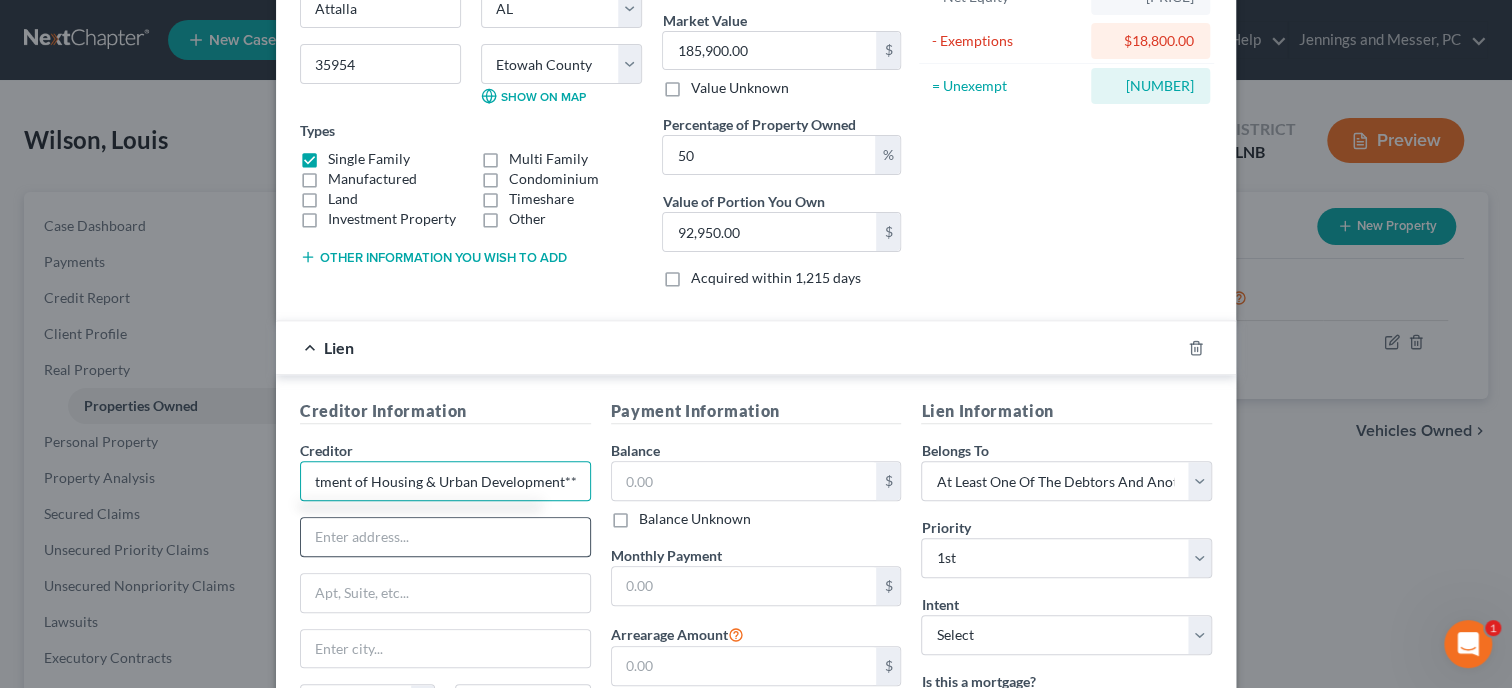 type on "US Department of Housing & Urban Development***" 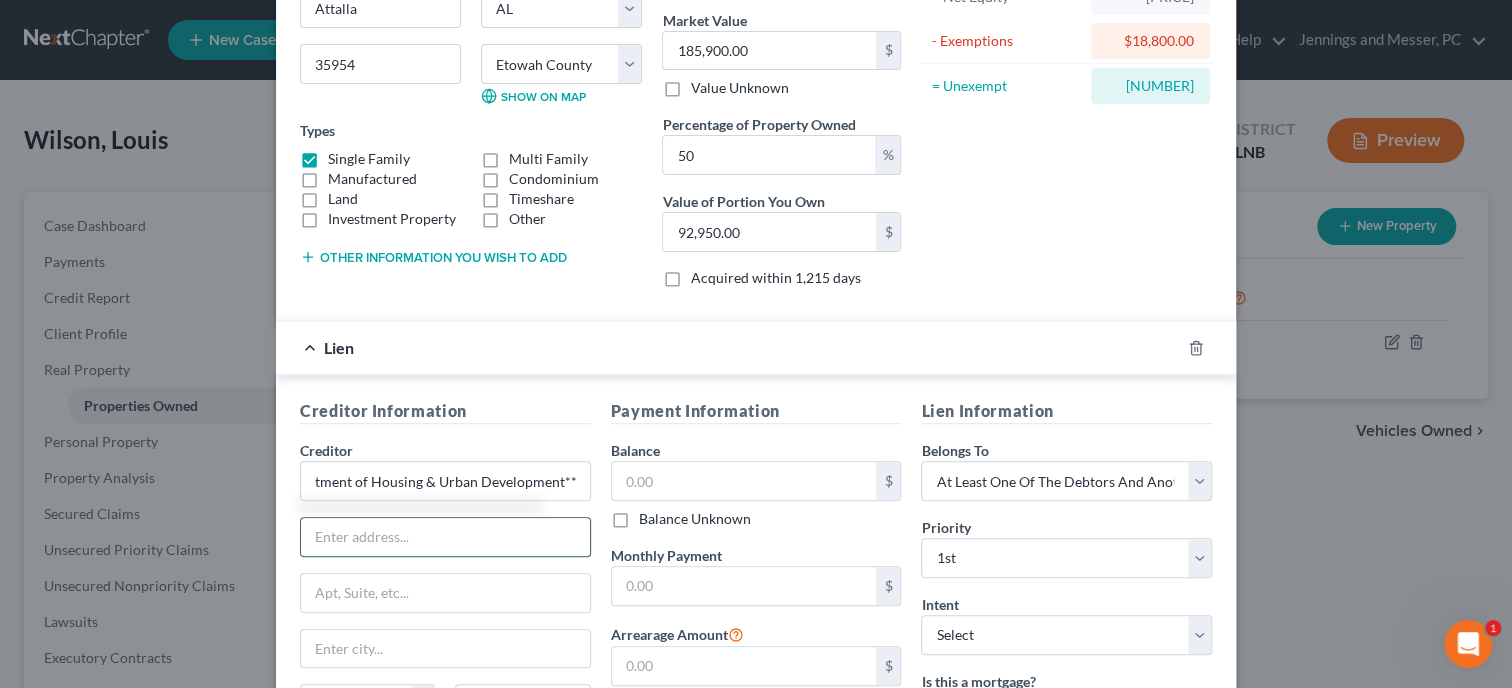 click at bounding box center [445, 537] 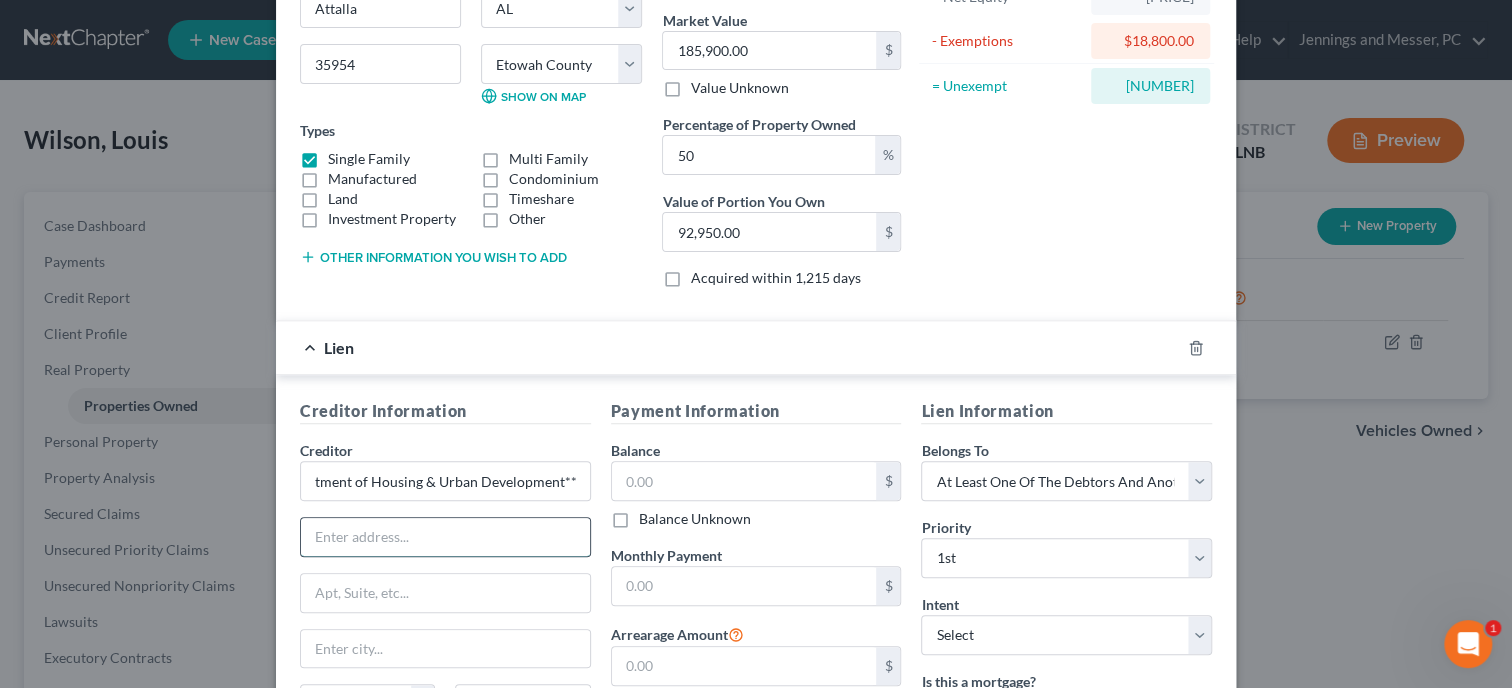 click at bounding box center (445, 537) 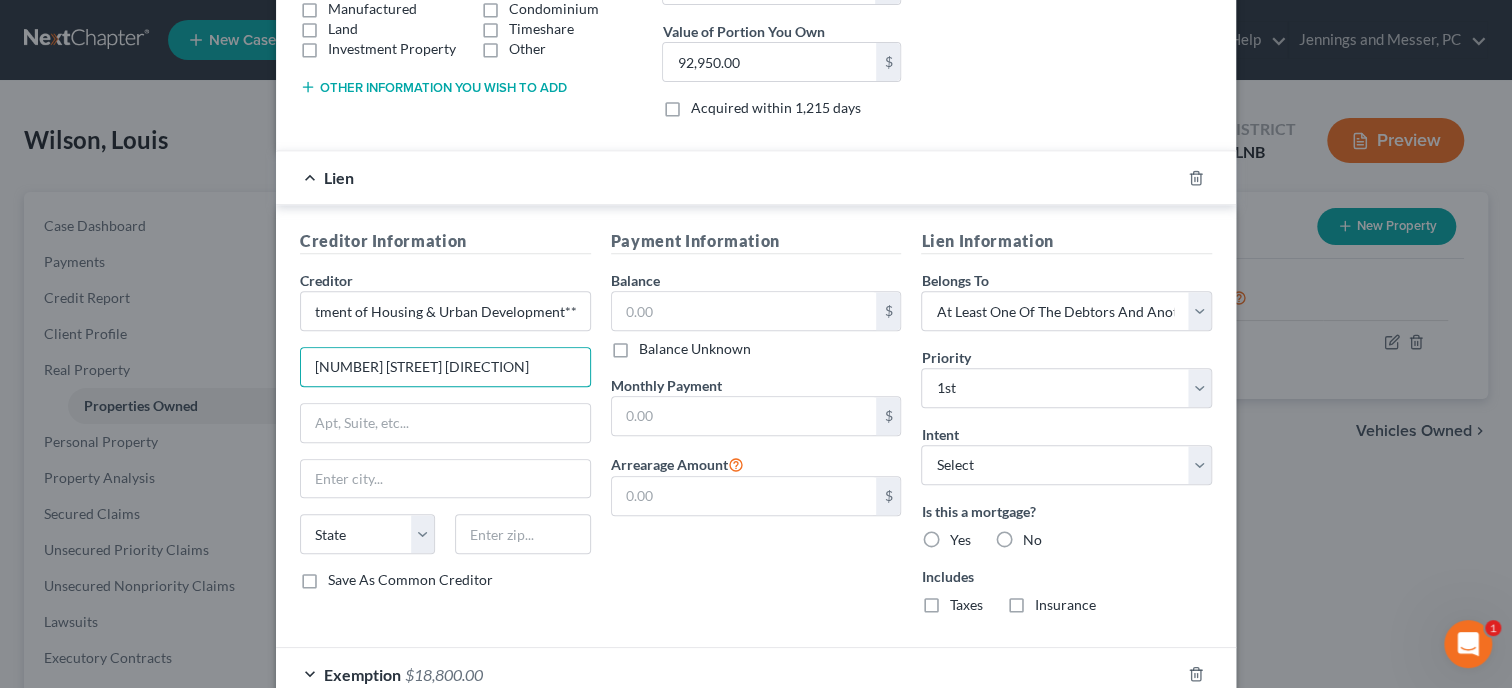 scroll, scrollTop: 442, scrollLeft: 0, axis: vertical 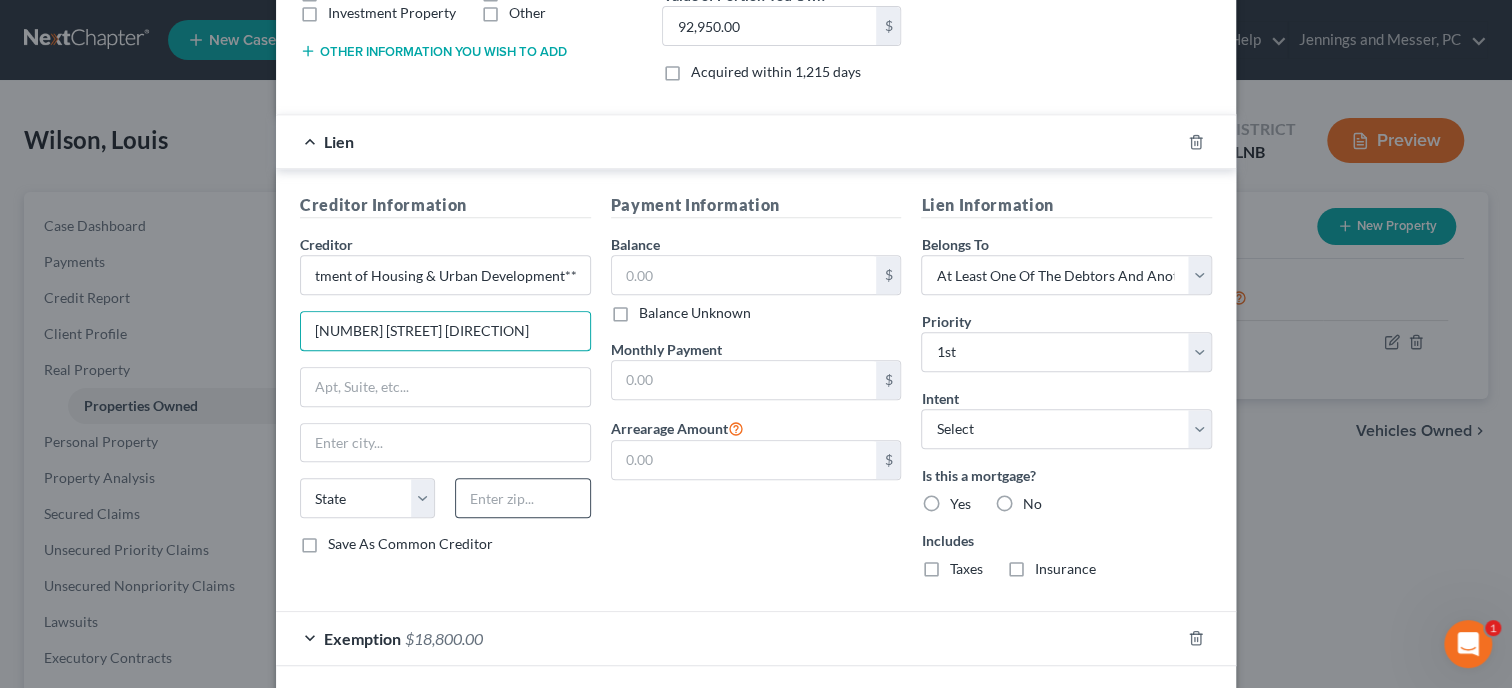 type on "[NUMBER] [STREET] [DIRECTION]" 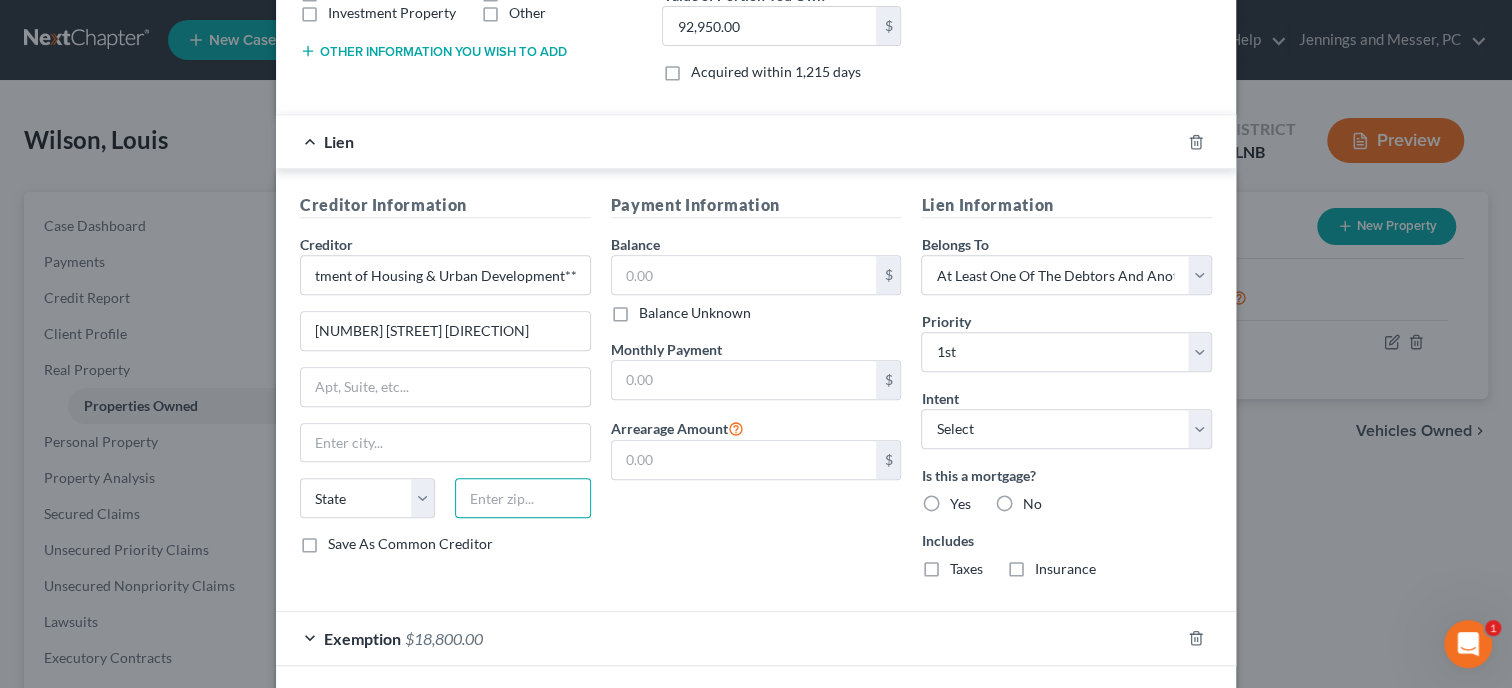 click at bounding box center (522, 498) 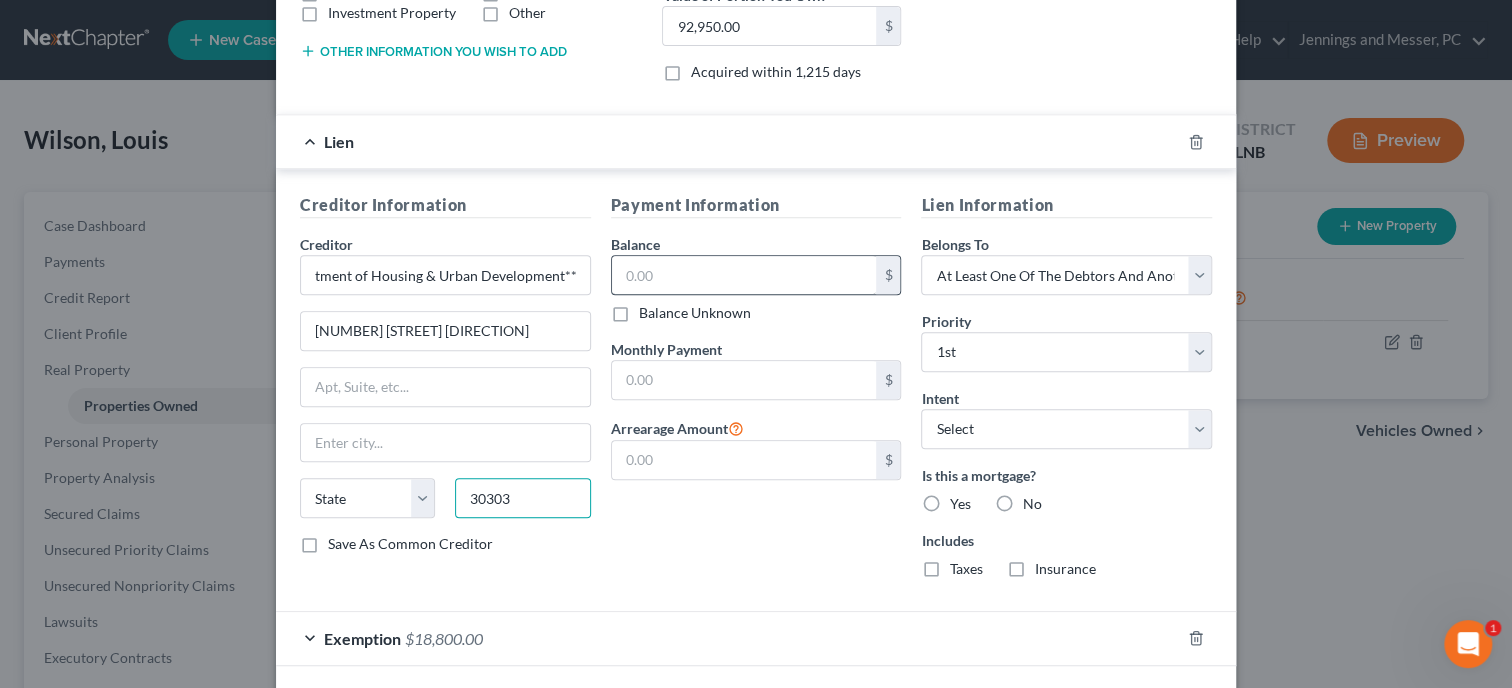 type on "30303" 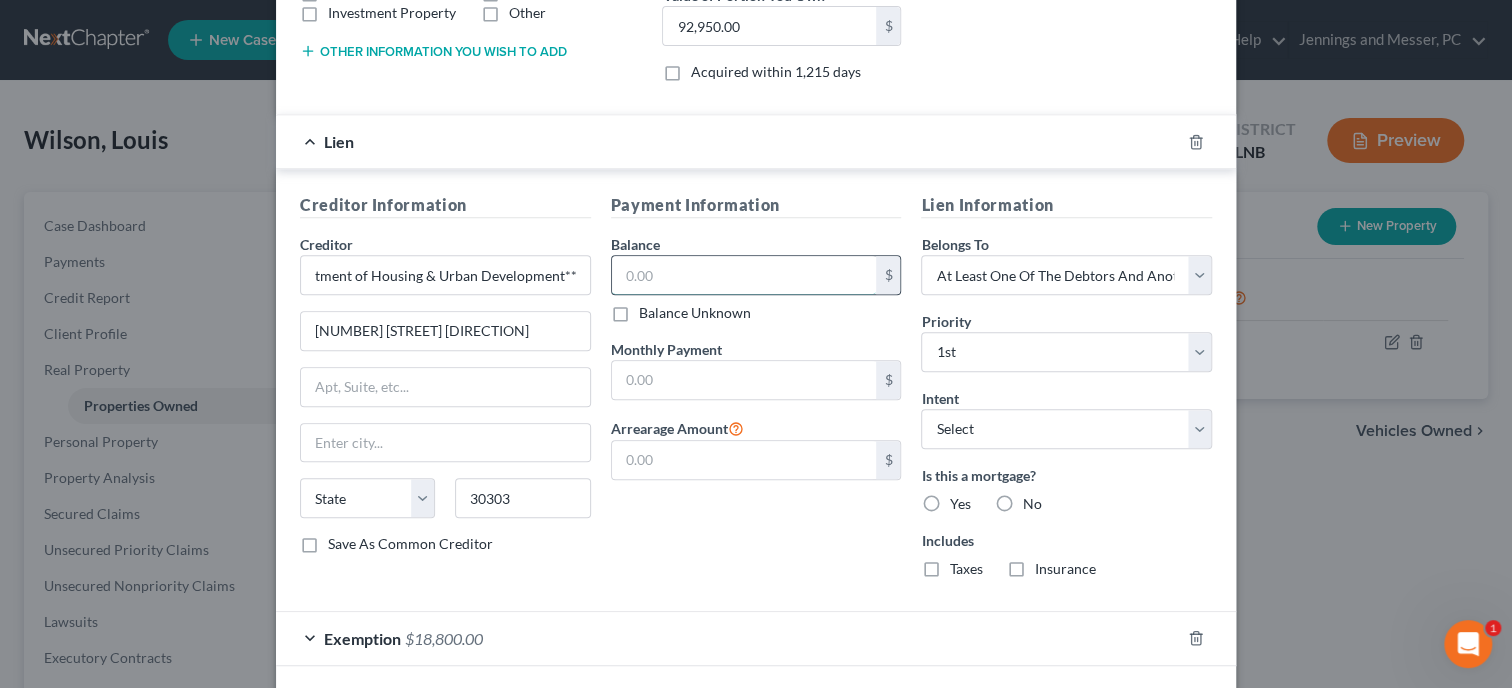 click at bounding box center [744, 275] 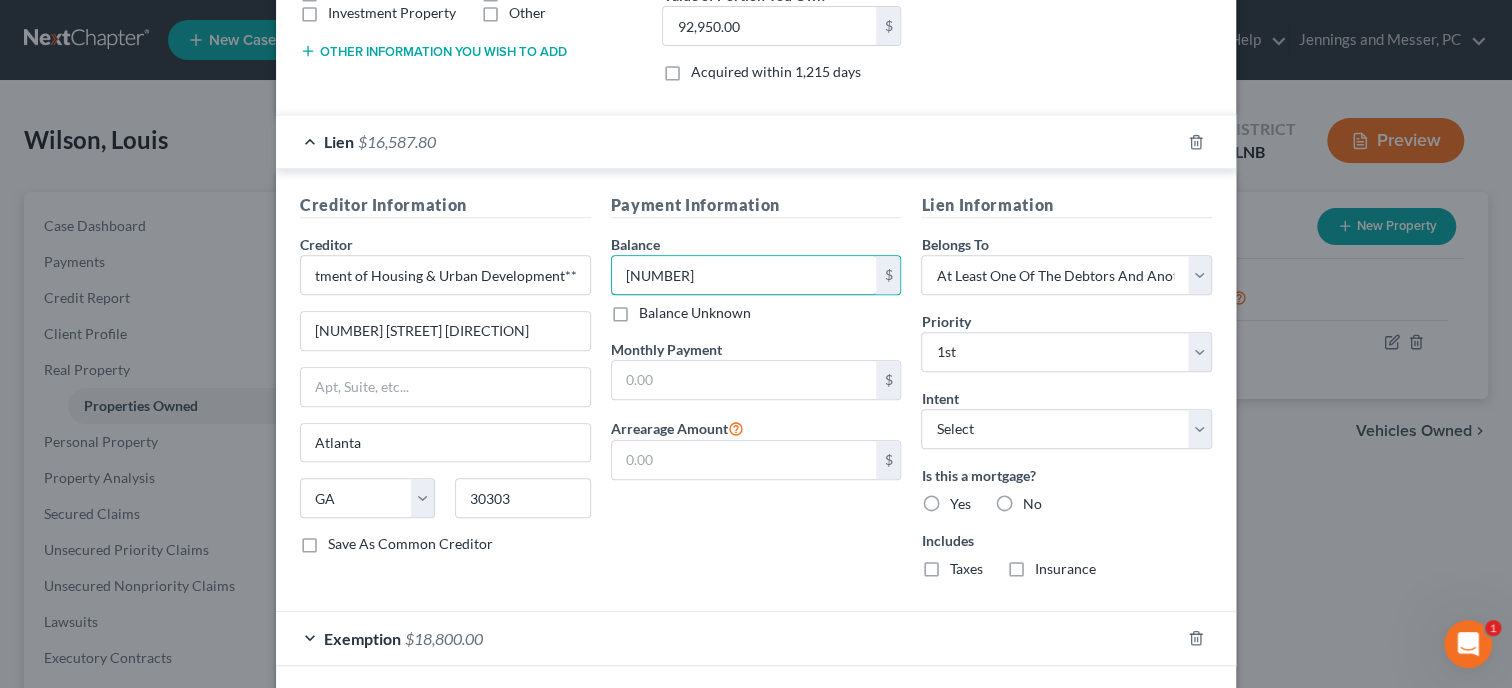 type on "[NUMBER]" 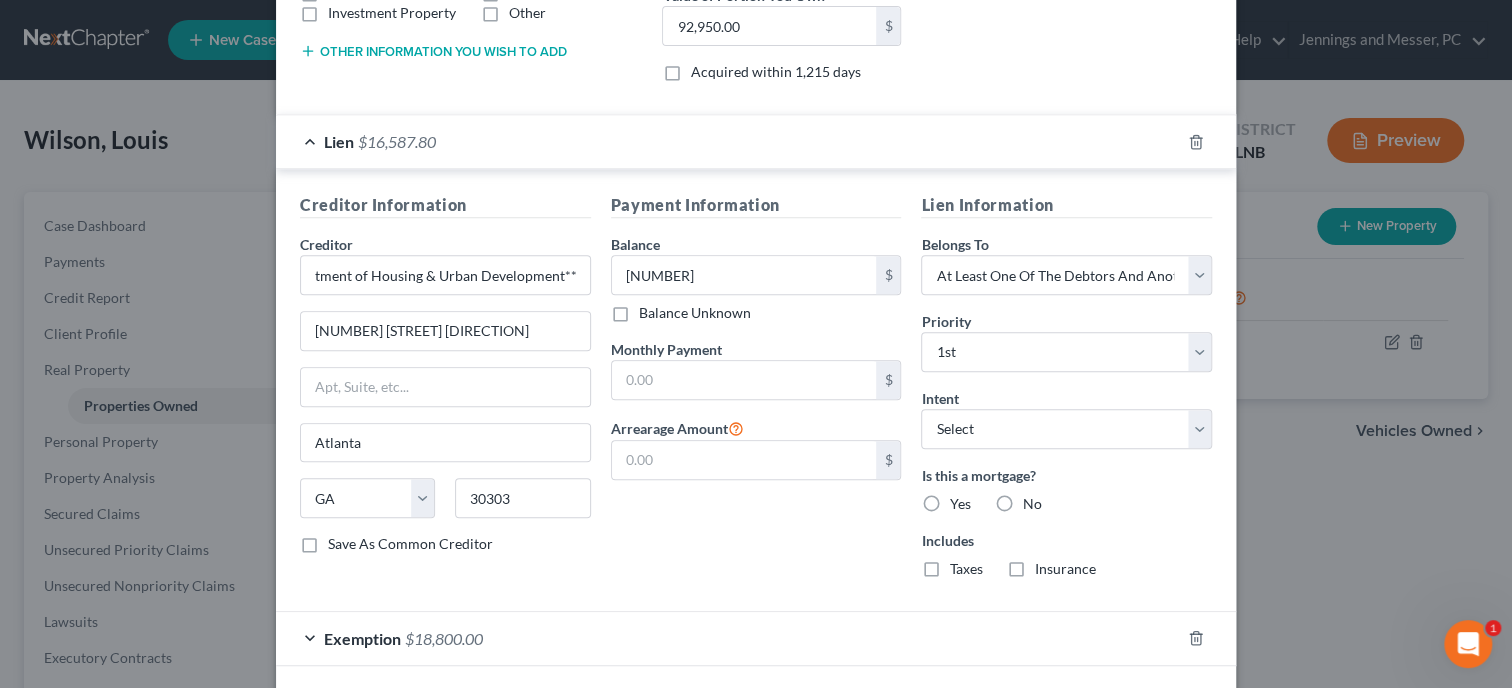 click on "Payment Information Balance
16,587.80 $
Balance Unknown
Balance Undetermined
16,587.80 $
Balance Unknown
Monthly Payment $ Arrearage Amount  $" at bounding box center [756, 393] 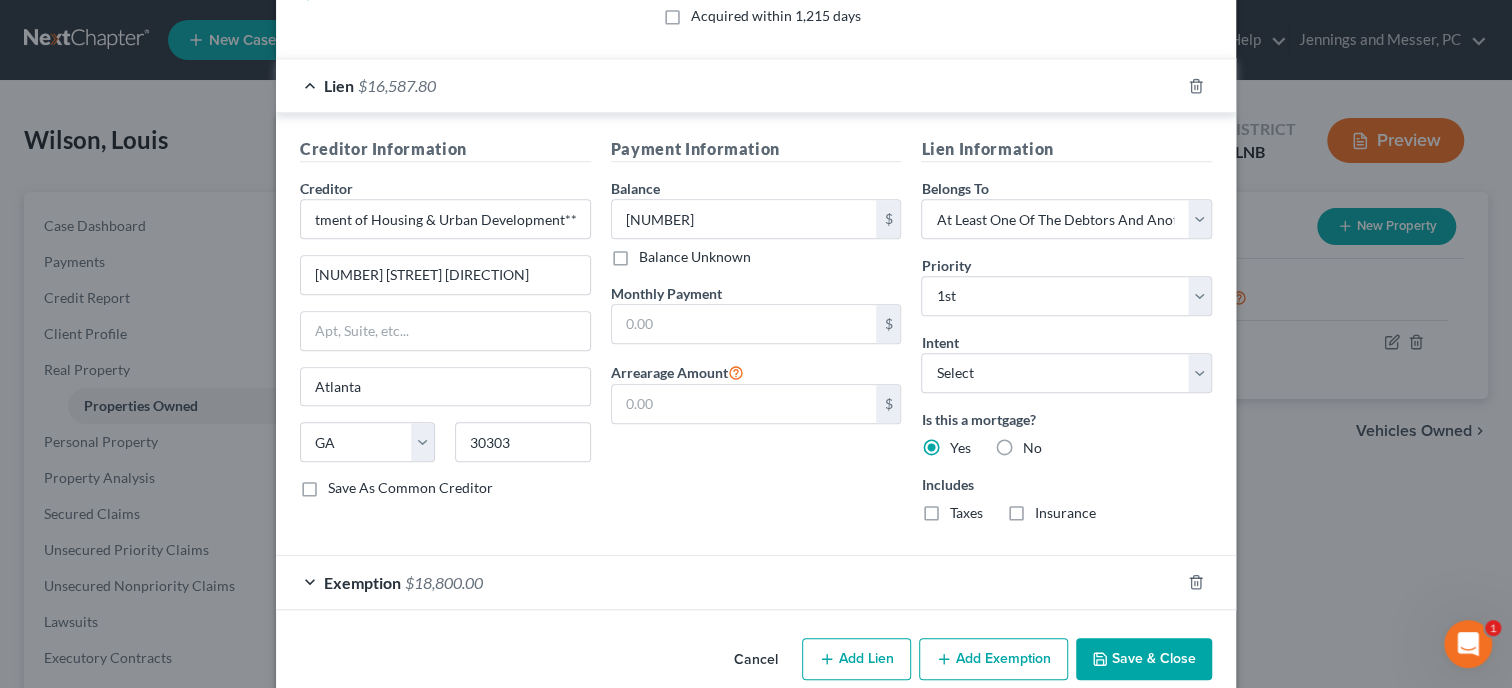 scroll, scrollTop: 525, scrollLeft: 0, axis: vertical 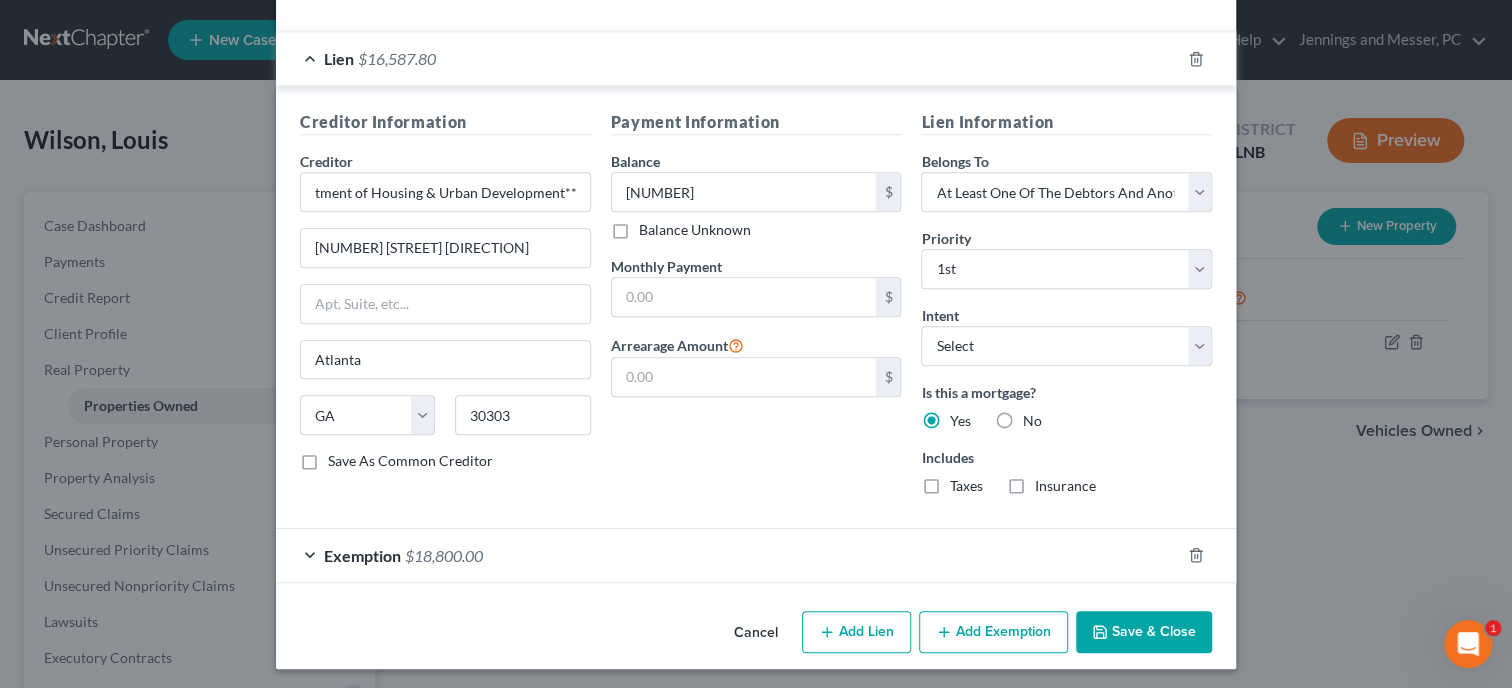 click on "Save & Close" at bounding box center [1144, 632] 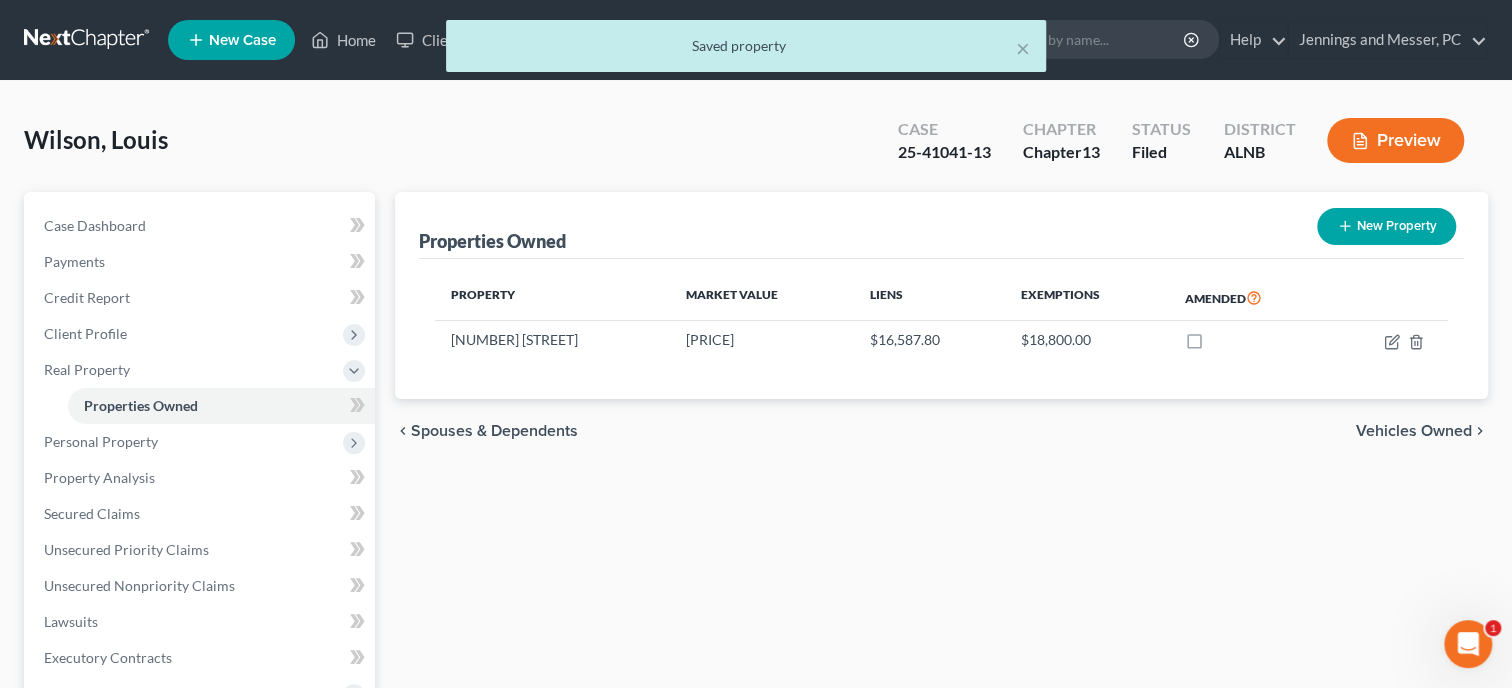 click on "Properties Owned New Property
Property Market Value Liens Exemptions Amended  [ADDRESS] [PRICE] [PRICE] [PRICE]
chevron_left
Spouses & Dependents
Vehicles Owned
chevron_right" at bounding box center [941, 643] 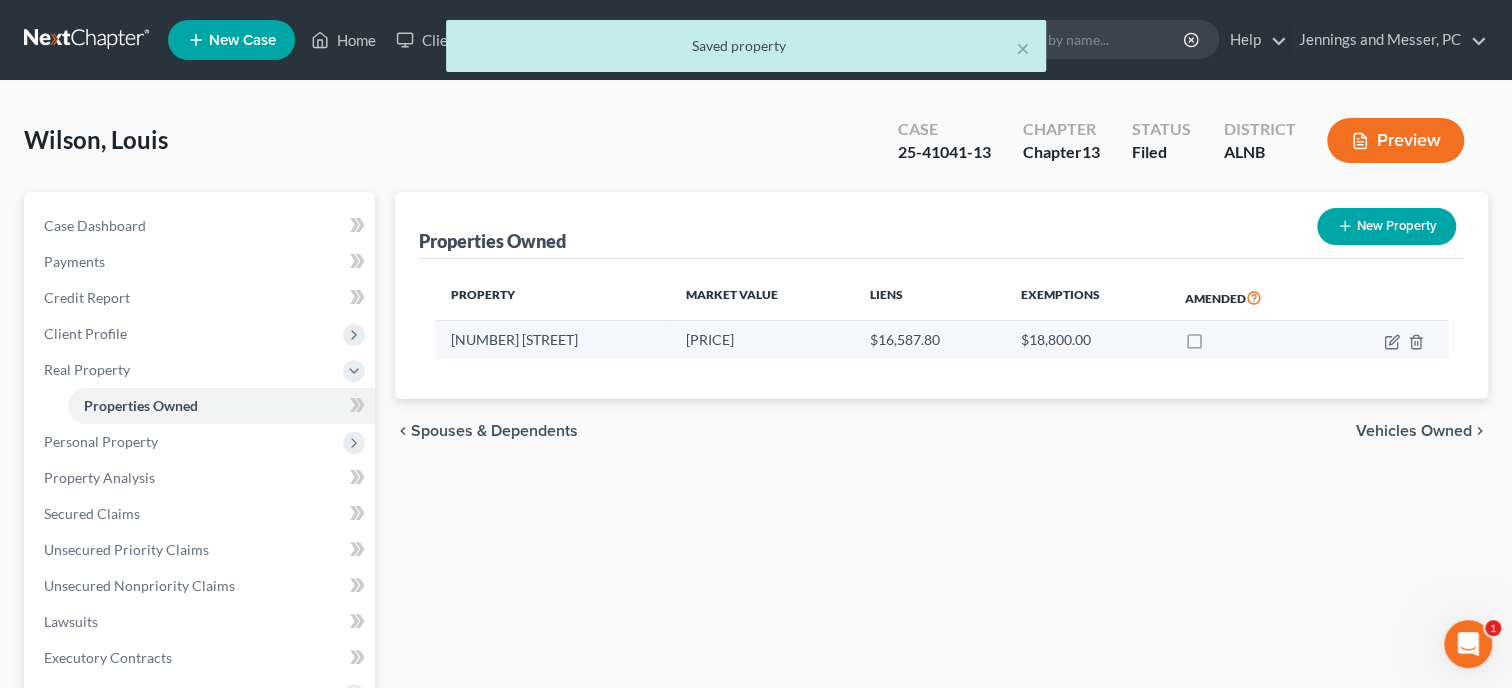 click at bounding box center [1389, 340] 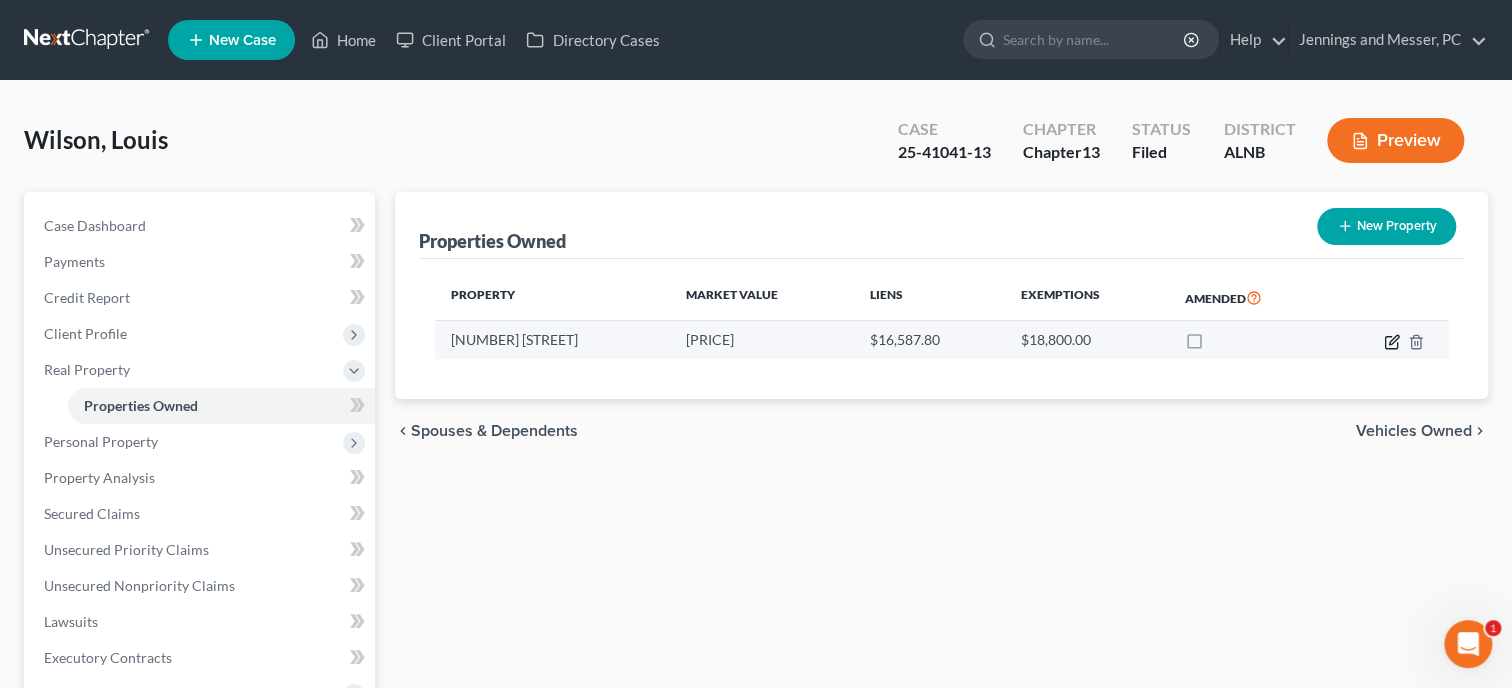 click 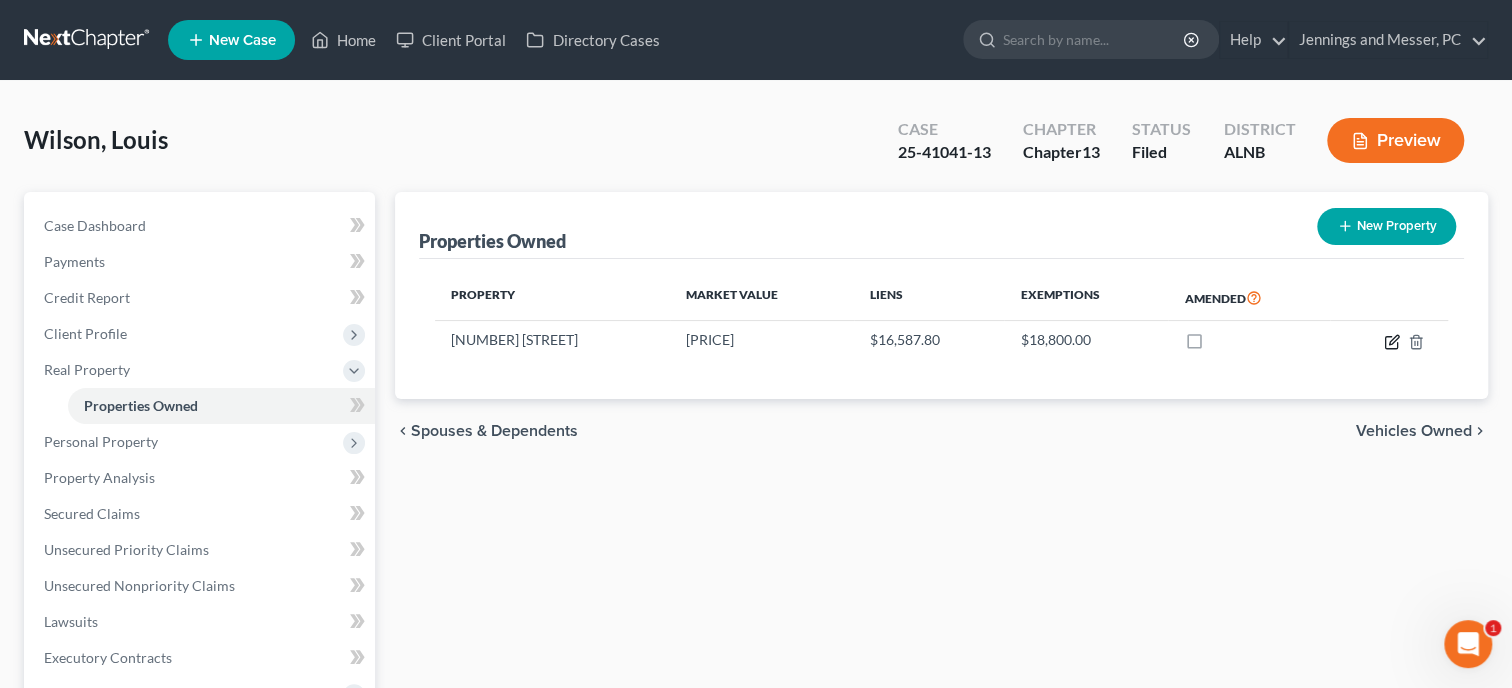 select on "0" 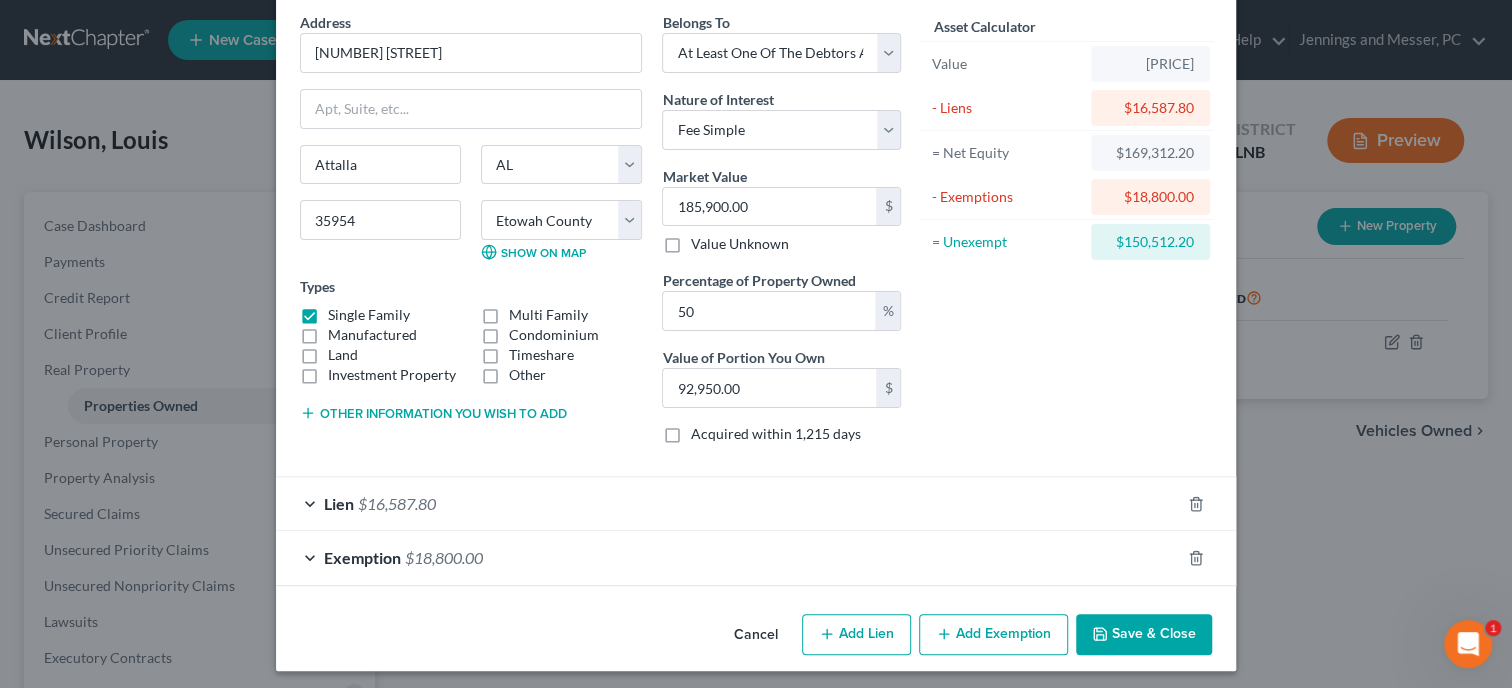 scroll, scrollTop: 84, scrollLeft: 0, axis: vertical 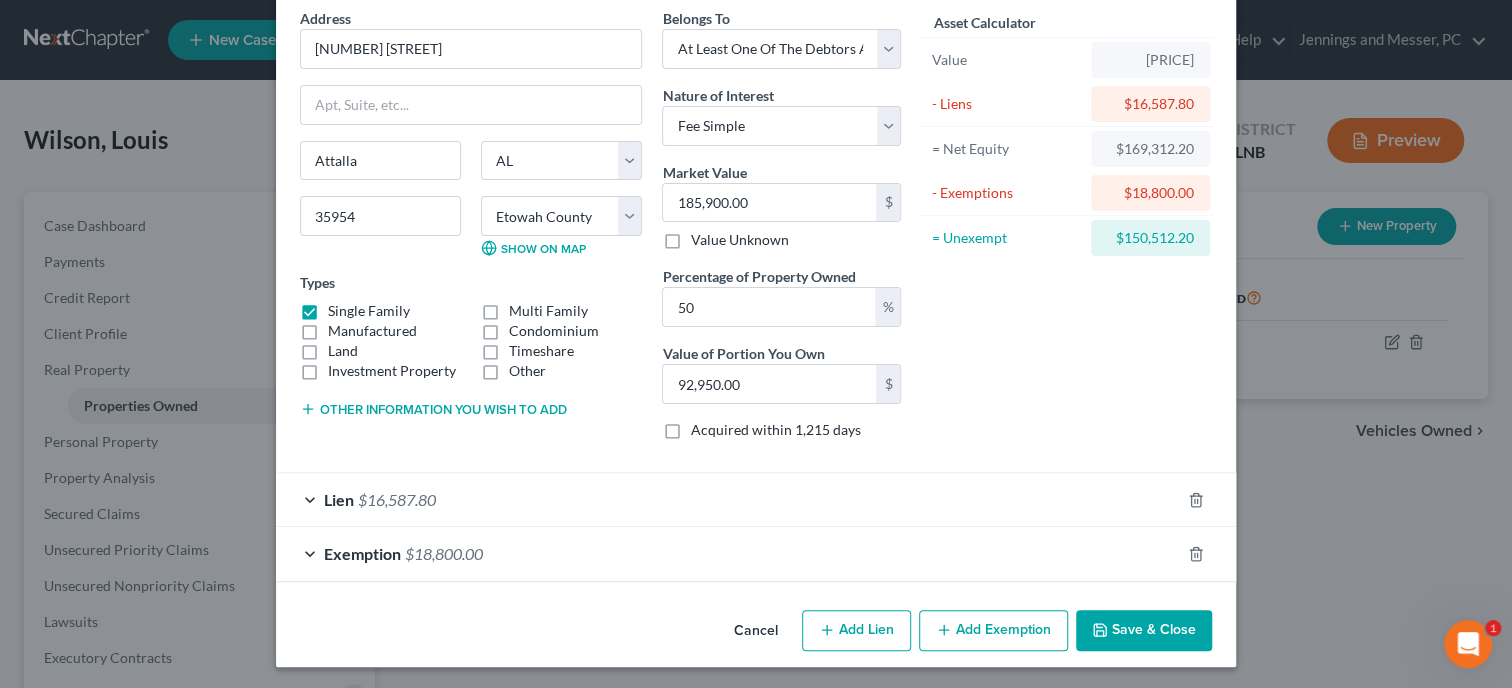 click on "Save & Close" at bounding box center (1144, 631) 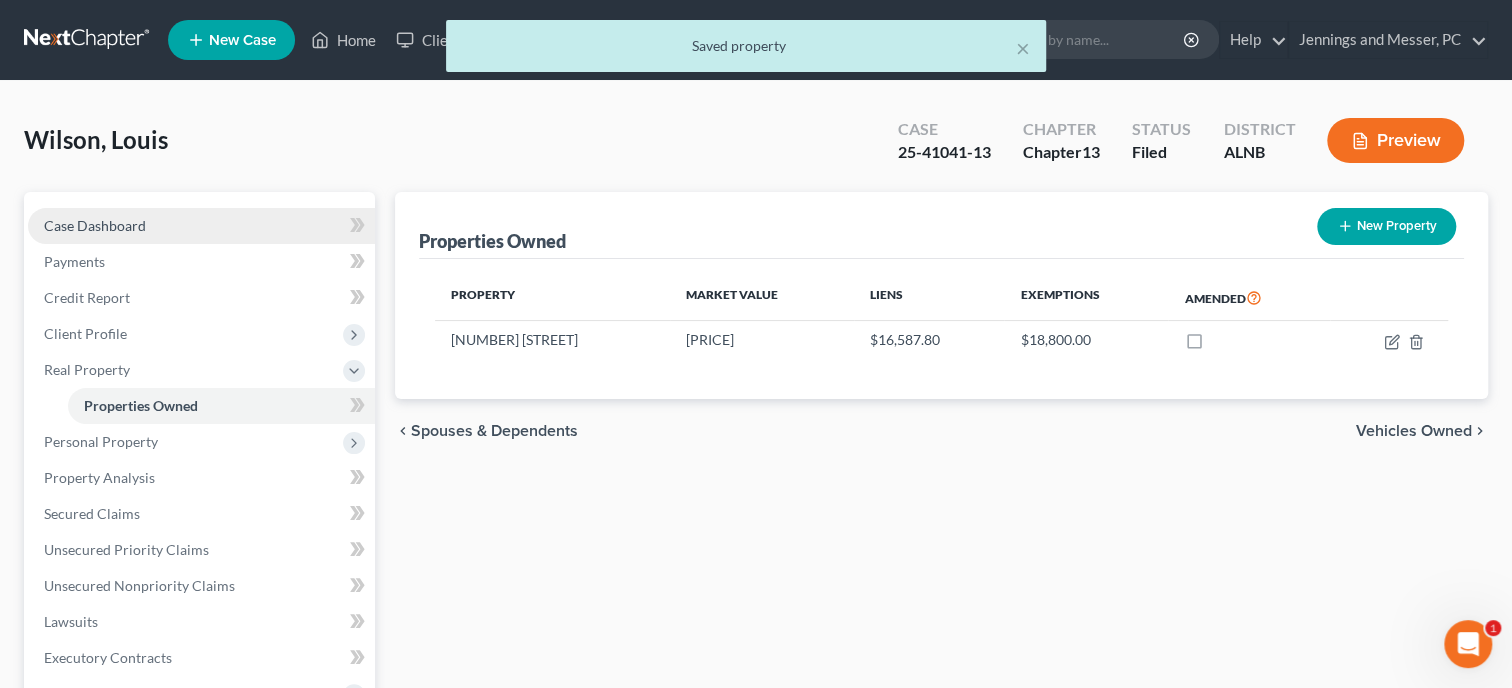 click on "Case Dashboard" at bounding box center [95, 225] 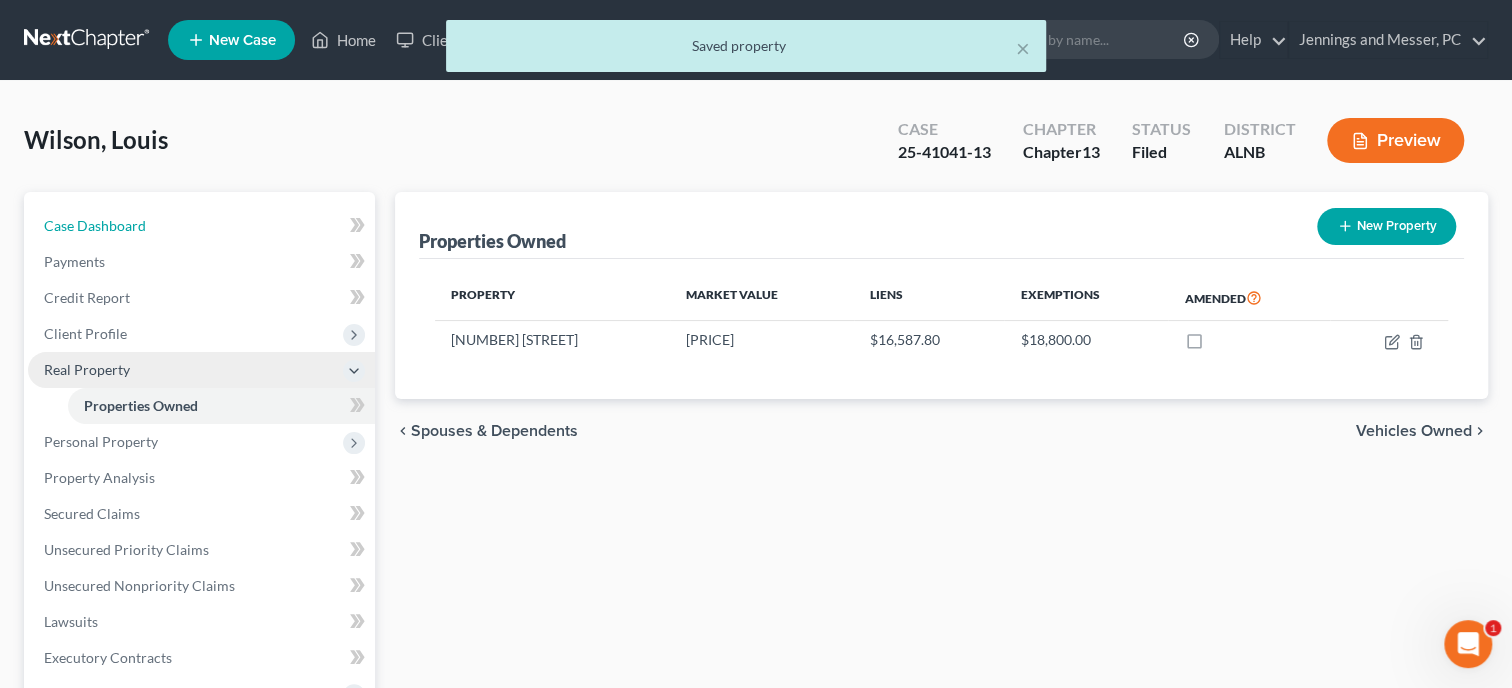 select on "6" 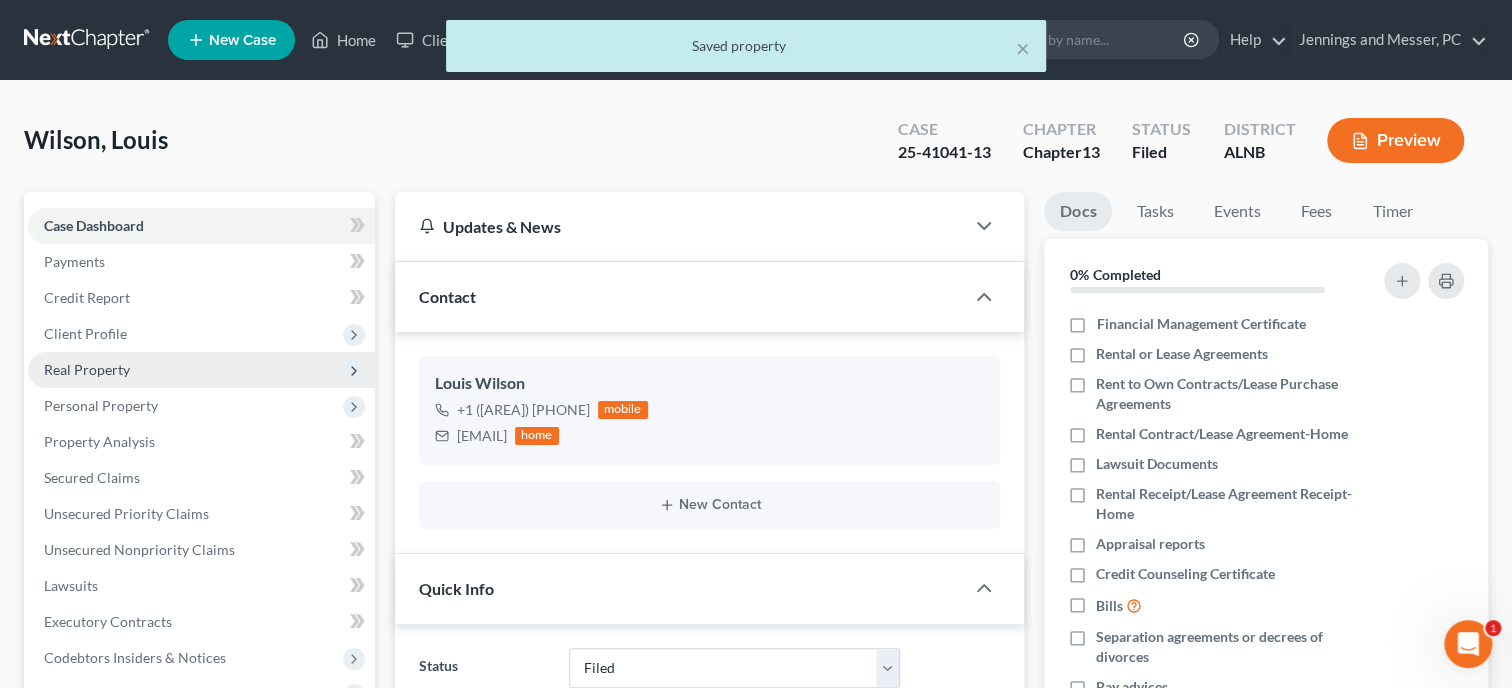 scroll, scrollTop: 28, scrollLeft: 0, axis: vertical 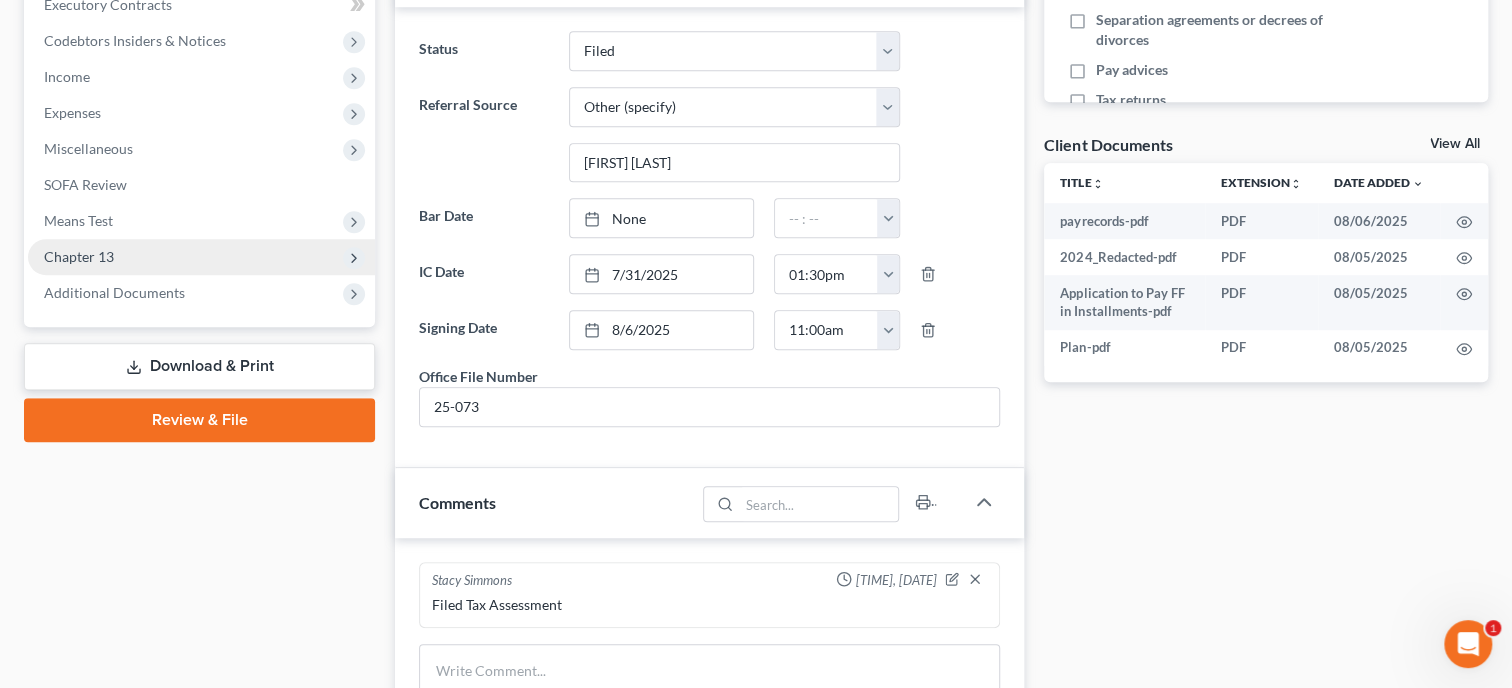 click on "Chapter 13" at bounding box center (201, 257) 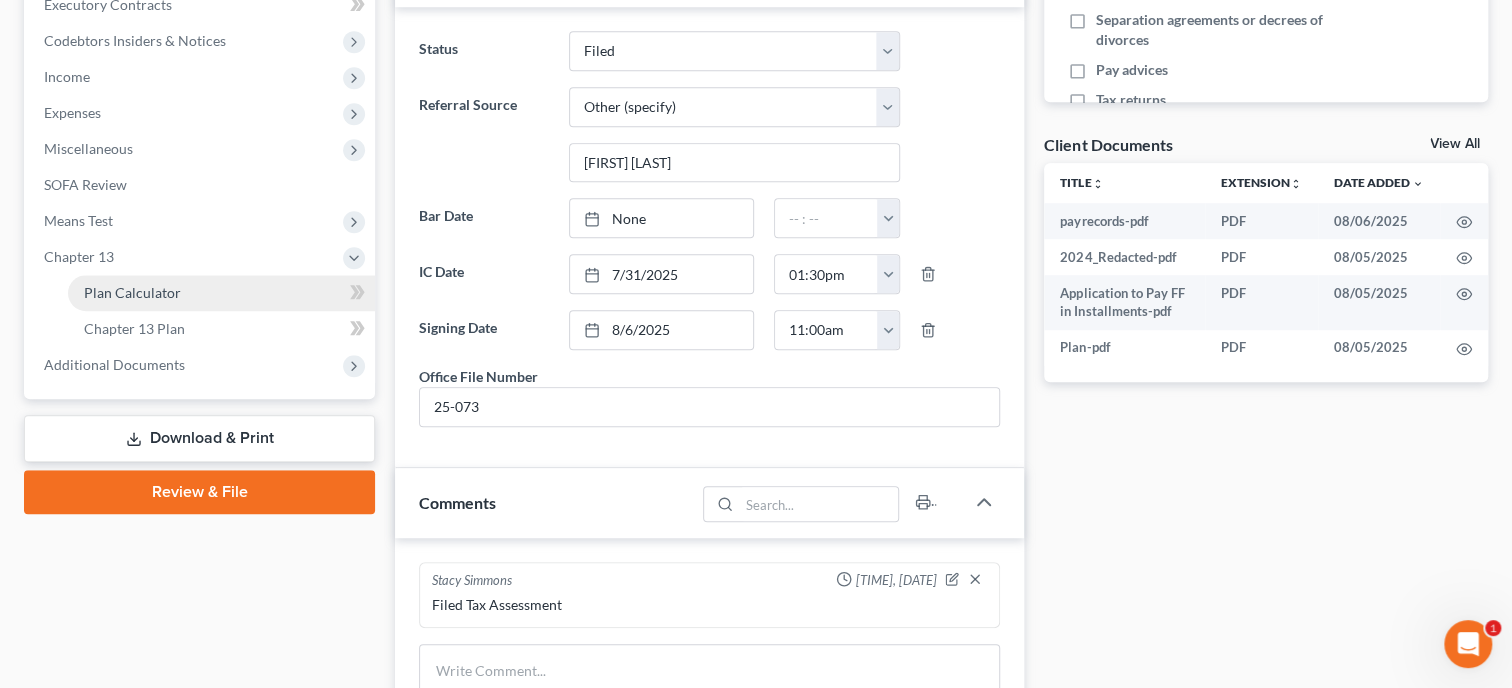 click on "Plan Calculator" at bounding box center (132, 292) 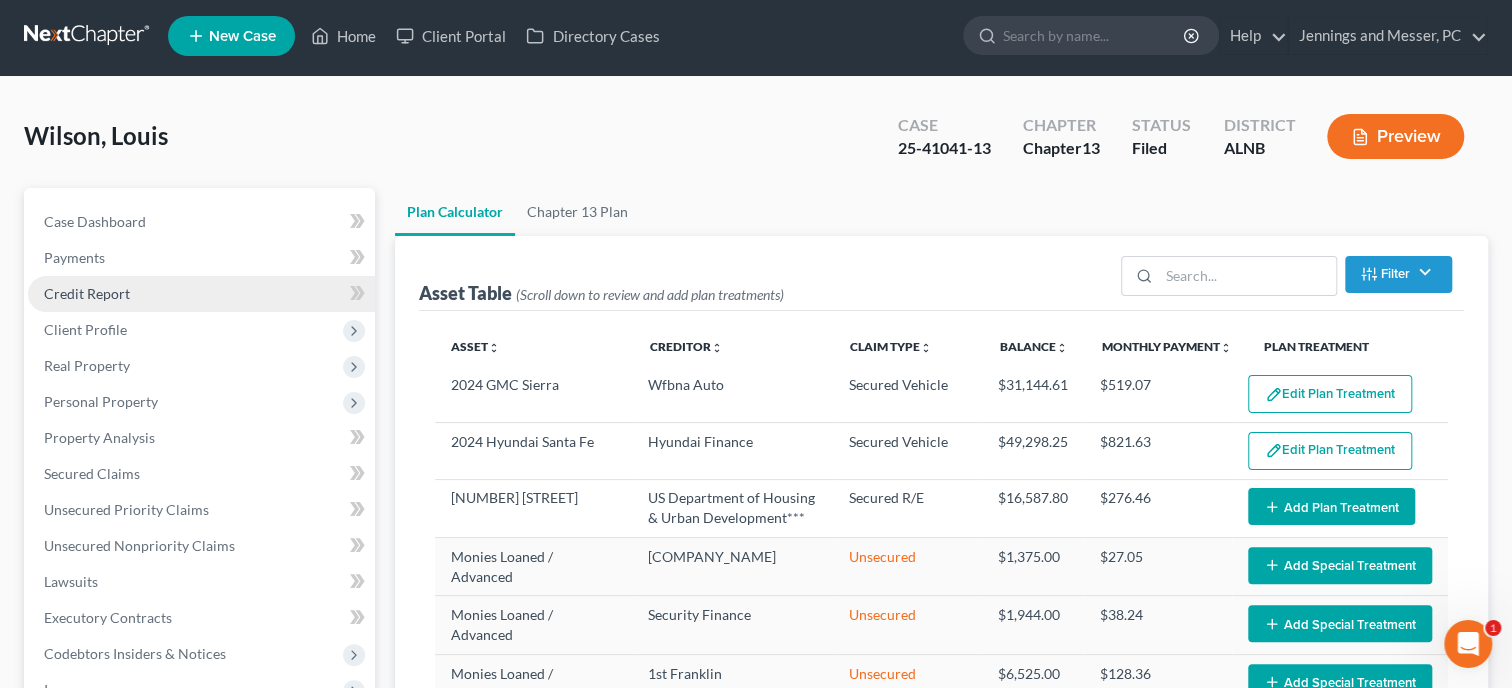 scroll, scrollTop: 0, scrollLeft: 0, axis: both 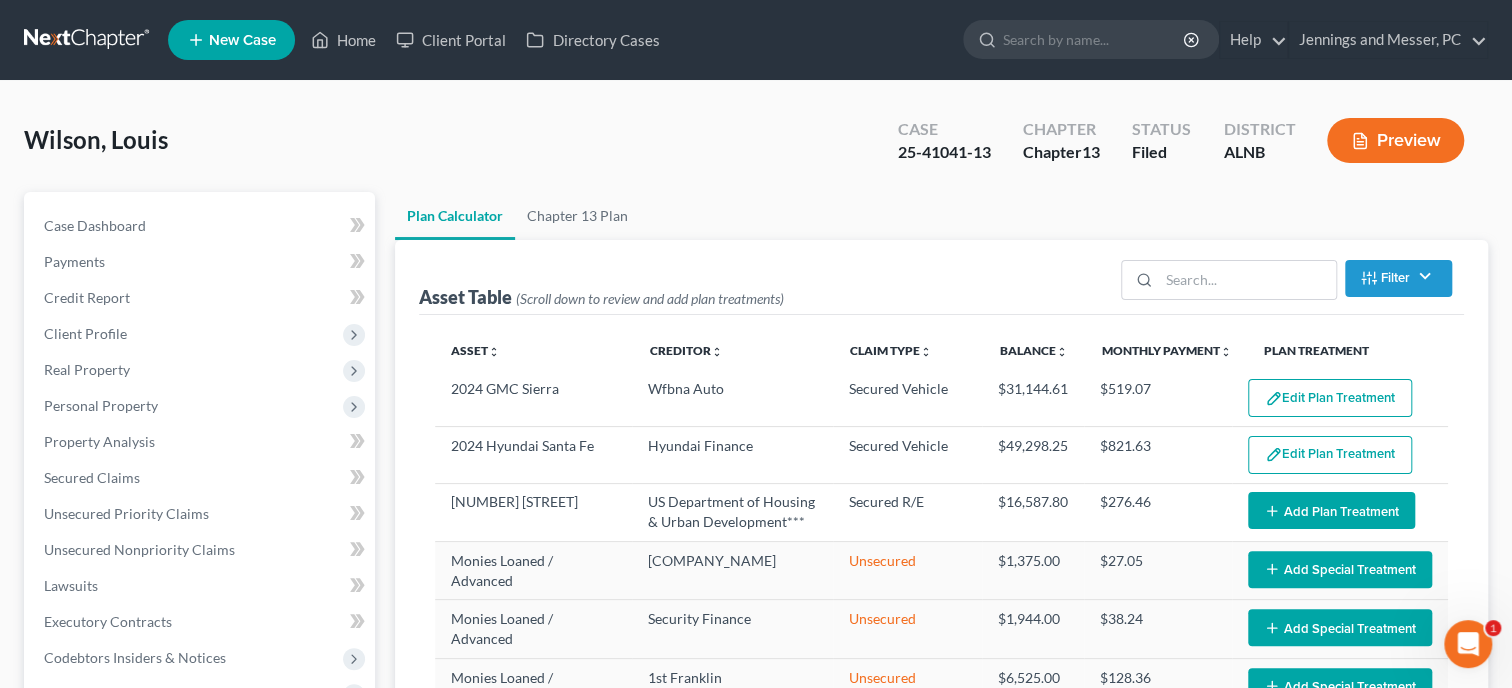 select on "59" 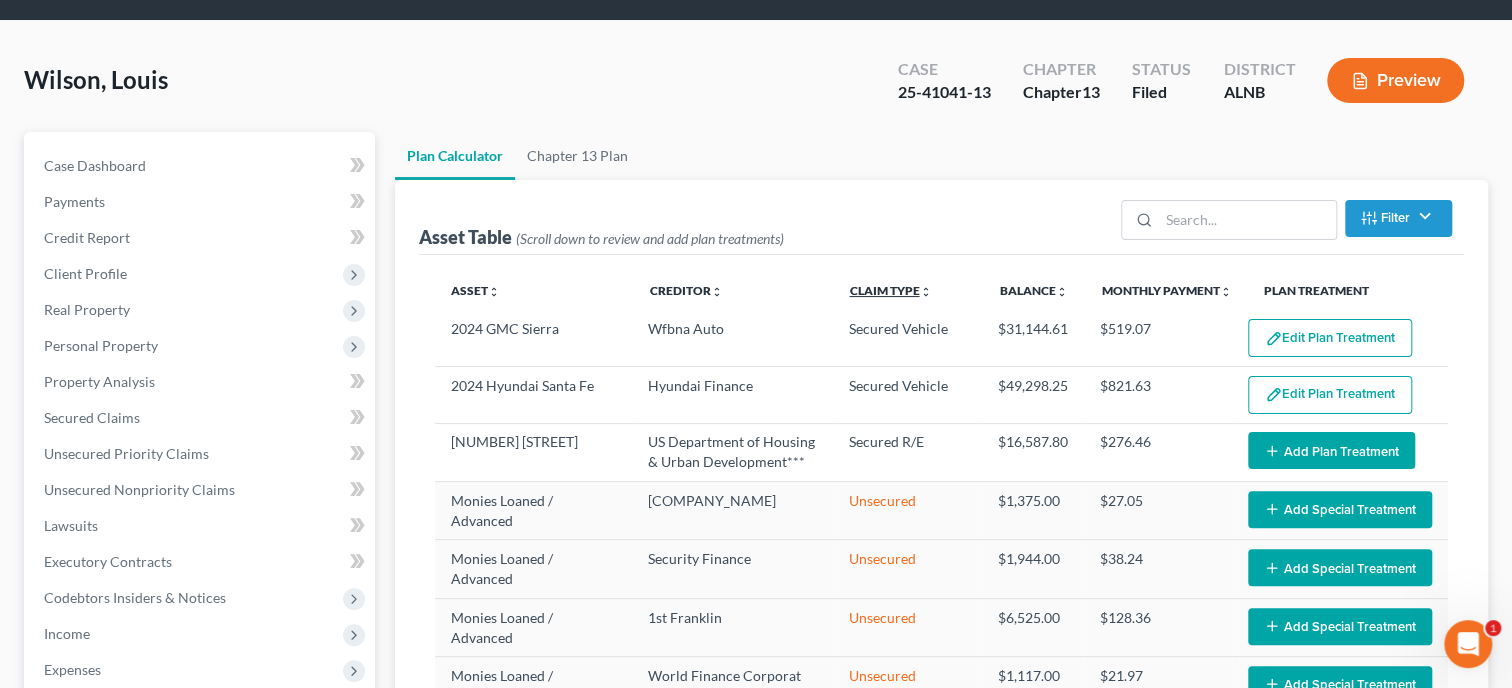 scroll, scrollTop: 102, scrollLeft: 0, axis: vertical 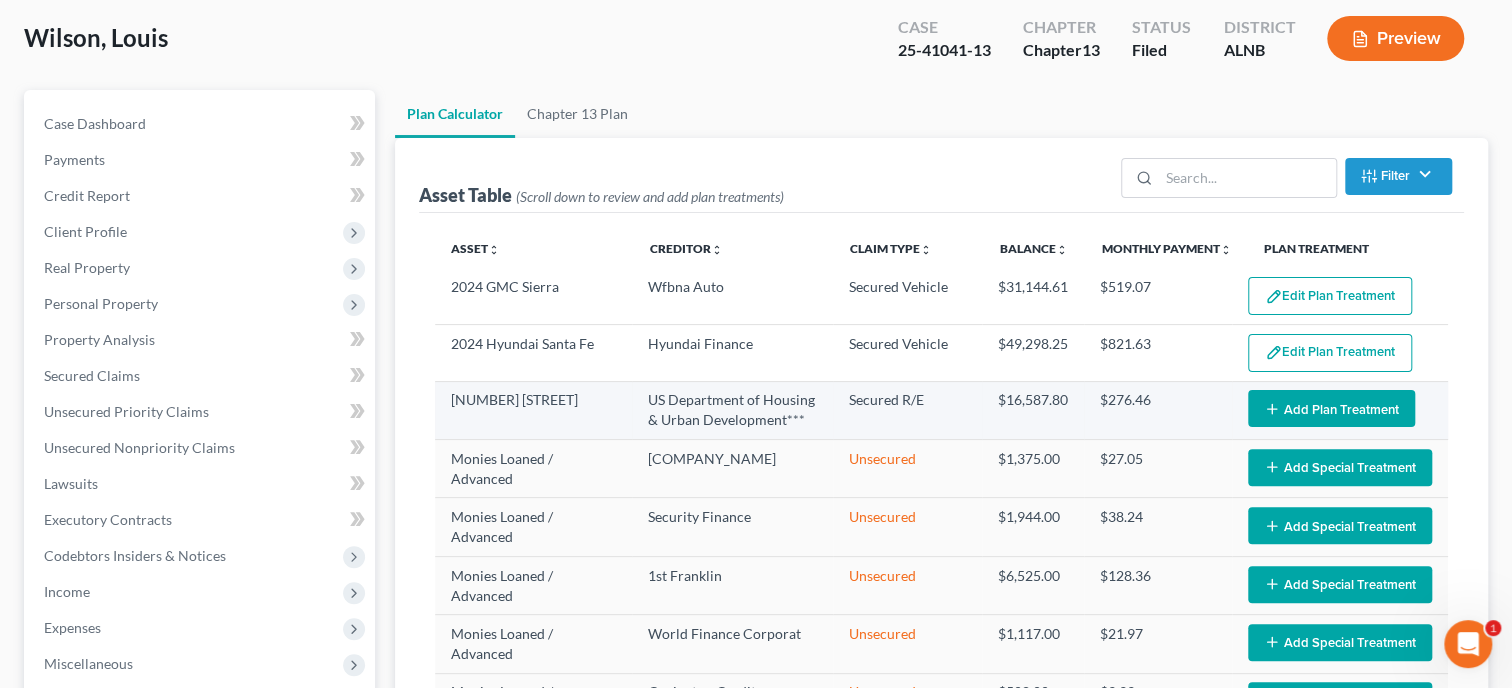 click on "Add Plan Treatment" at bounding box center [1331, 408] 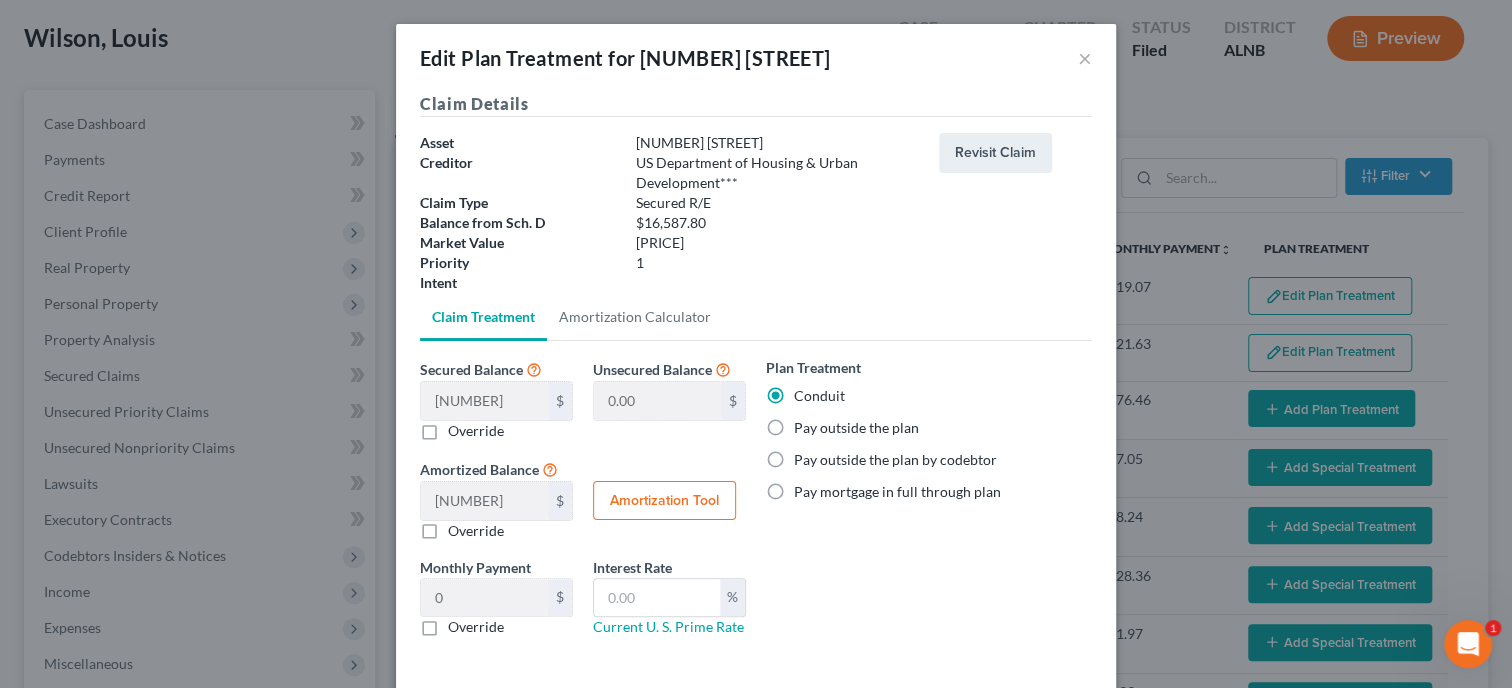 click on "Pay outside the plan" at bounding box center [856, 428] 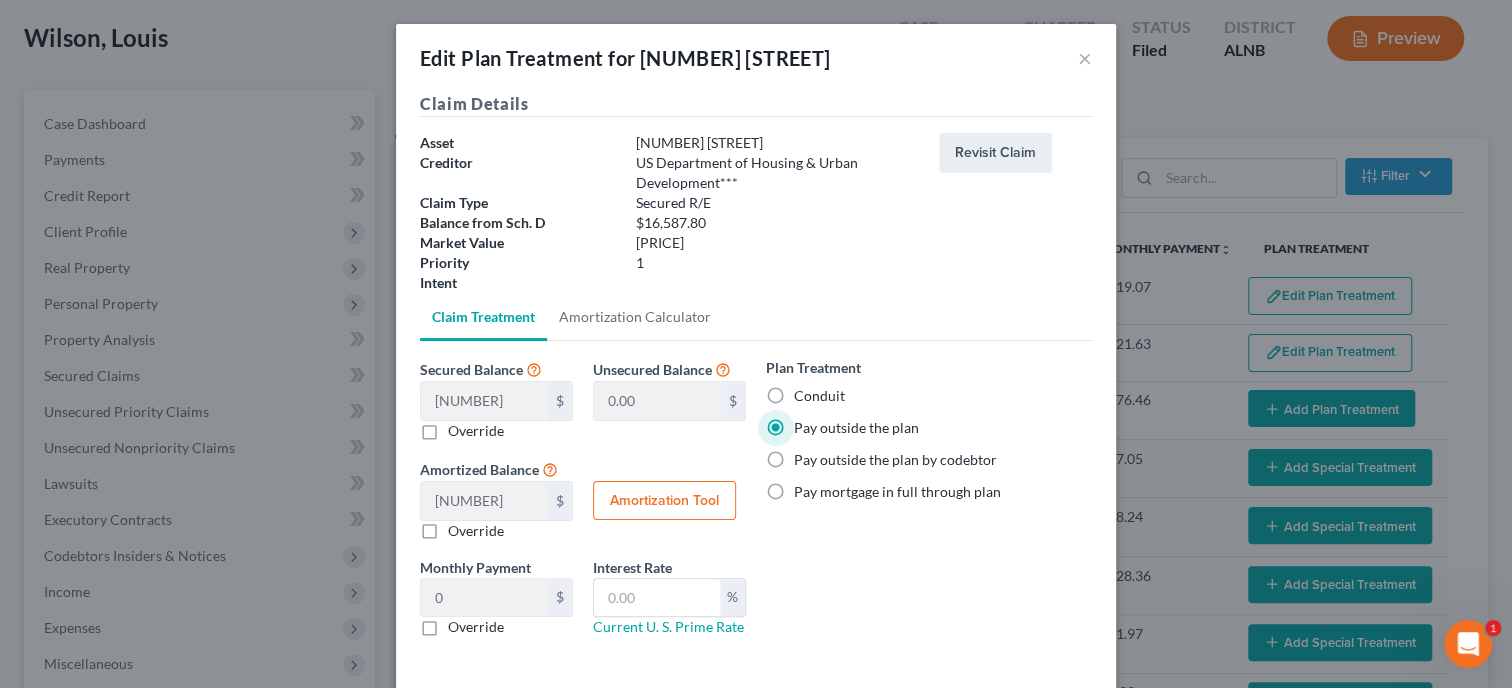 scroll, scrollTop: 89, scrollLeft: 0, axis: vertical 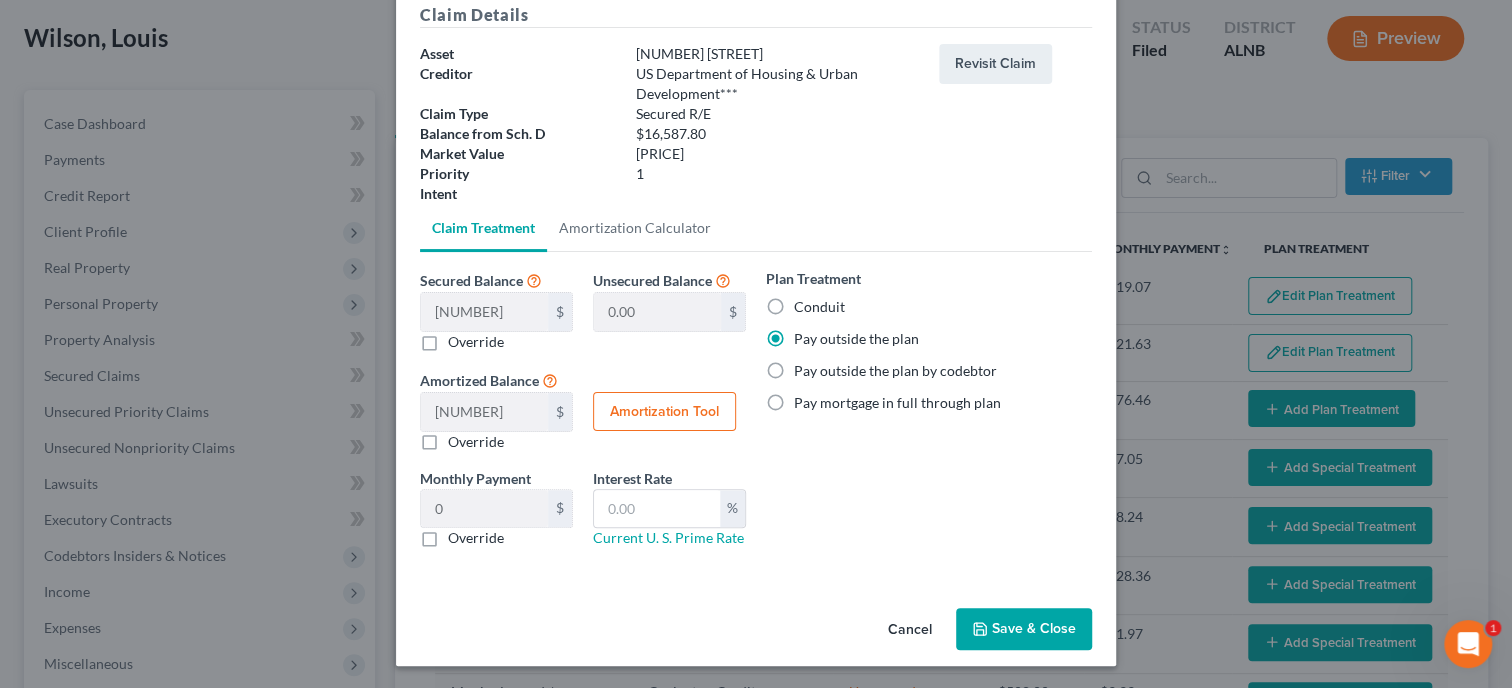 click on "Save & Close" at bounding box center (1024, 629) 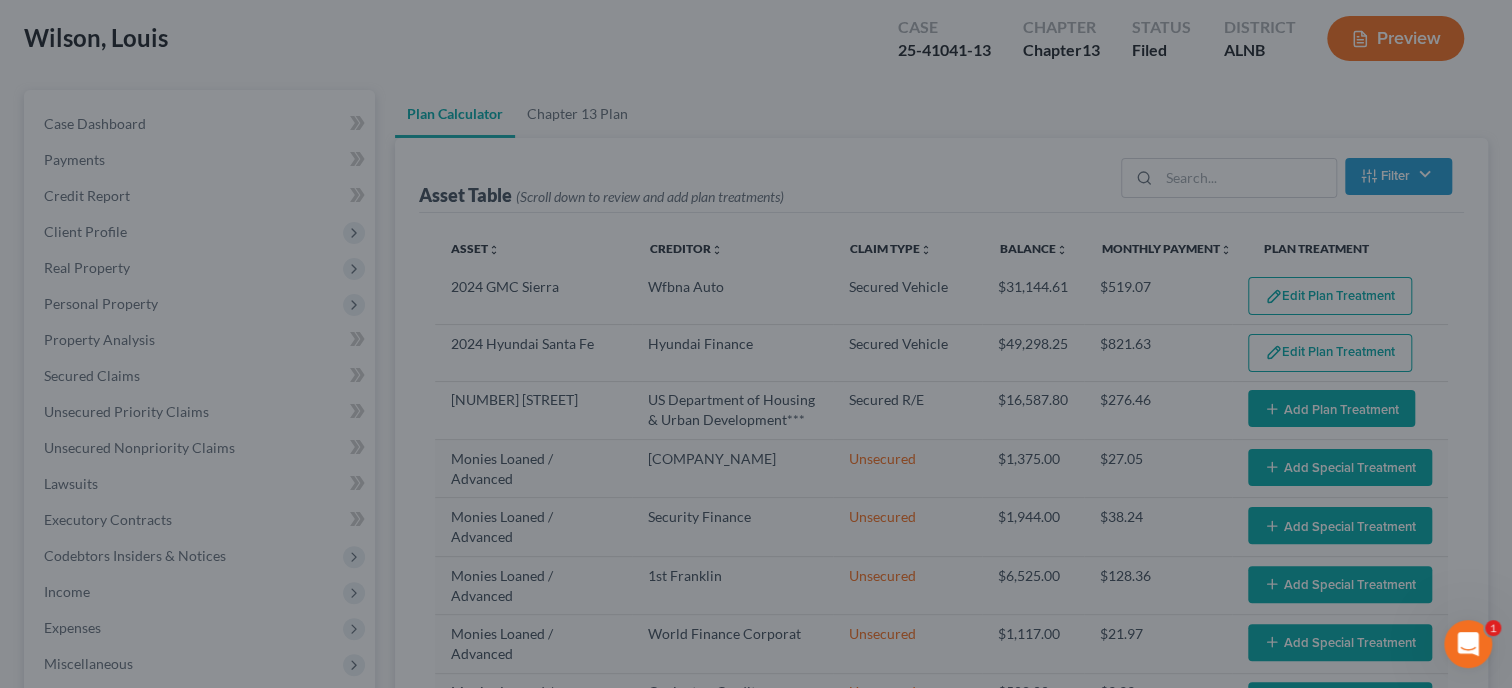 select on "59" 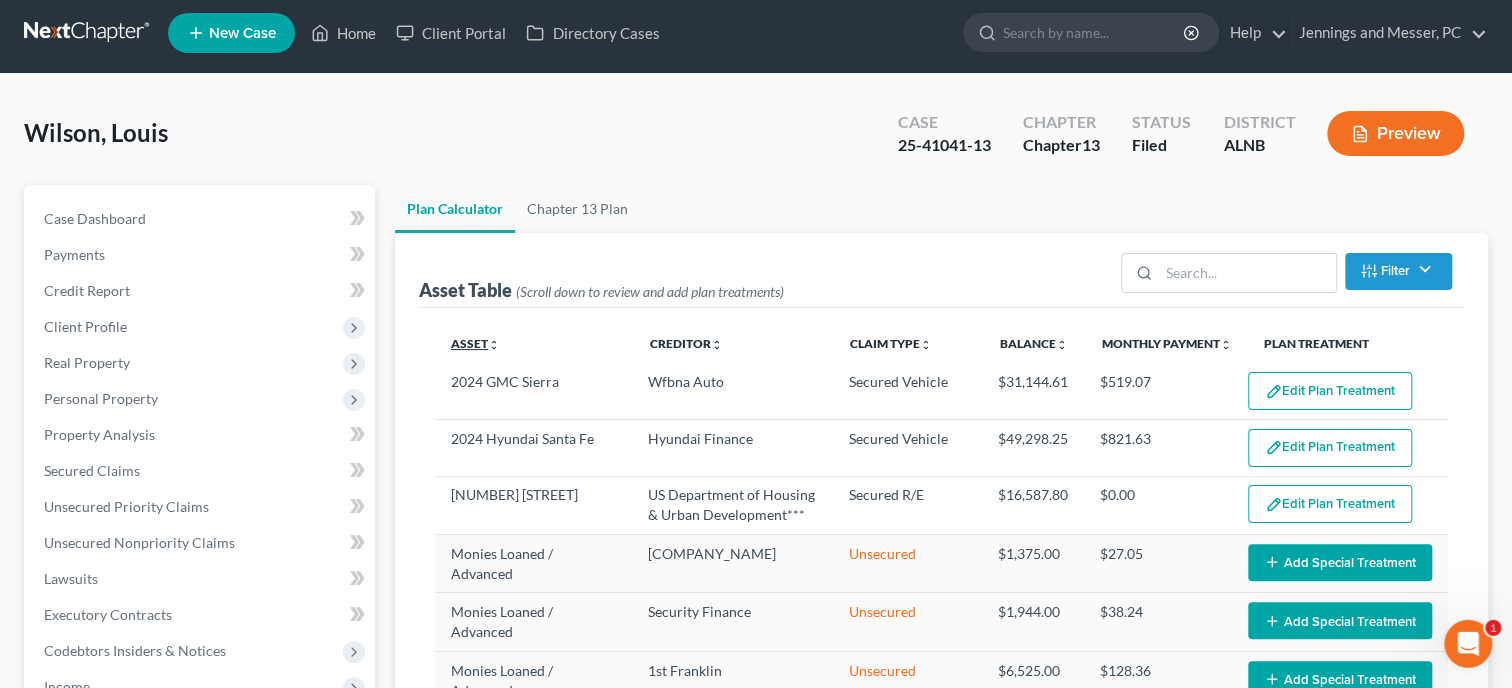 scroll, scrollTop: 0, scrollLeft: 0, axis: both 